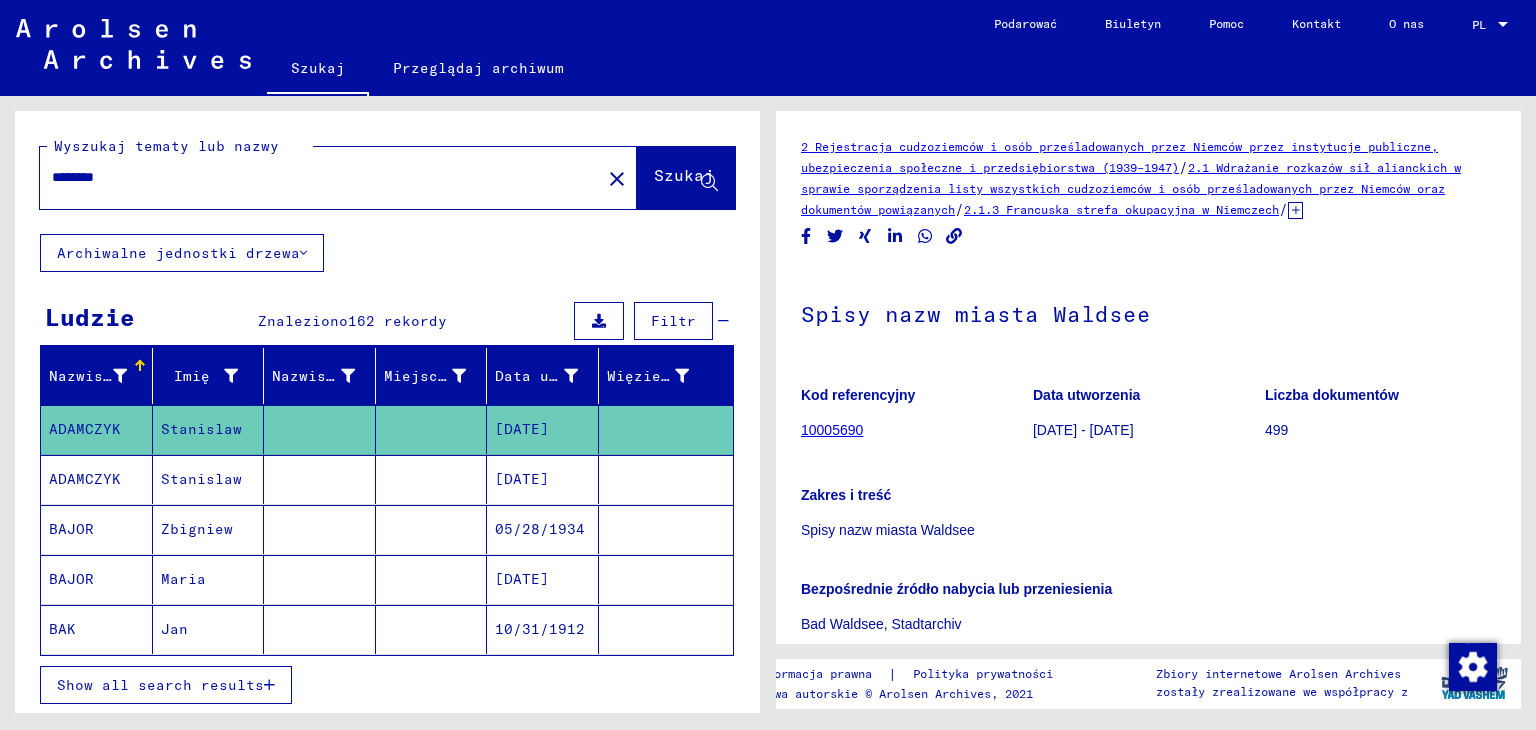 scroll, scrollTop: 0, scrollLeft: 0, axis: both 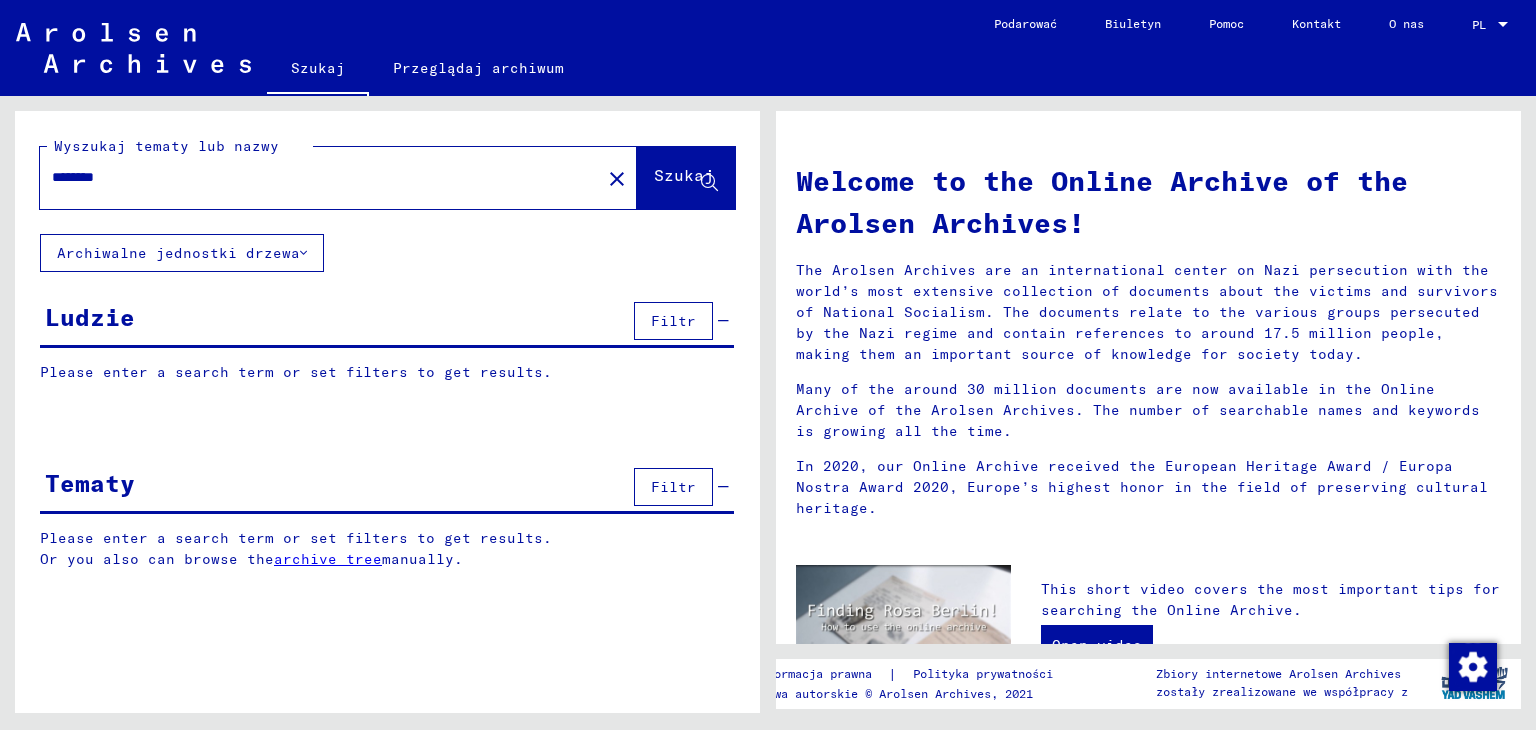 type on "*******" 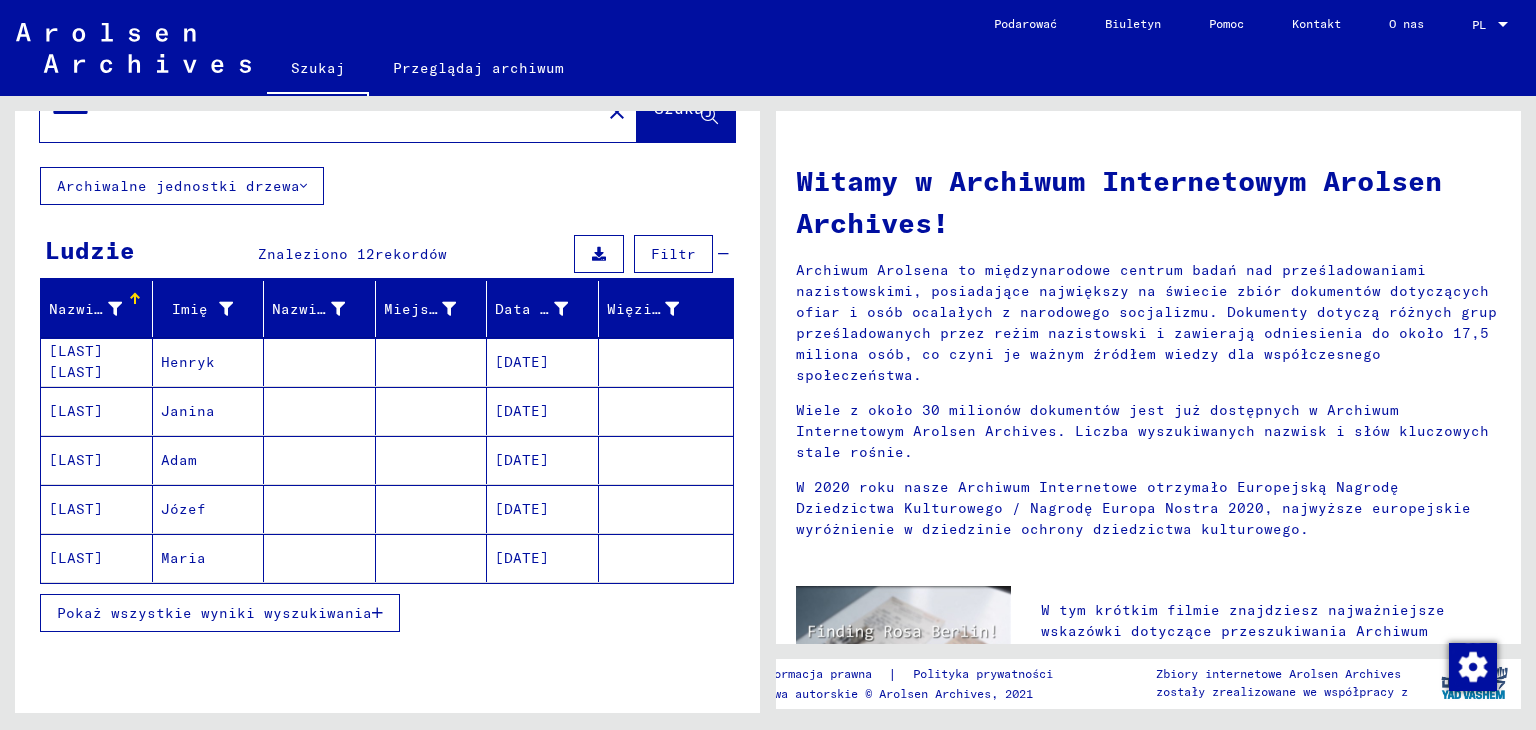 scroll, scrollTop: 100, scrollLeft: 0, axis: vertical 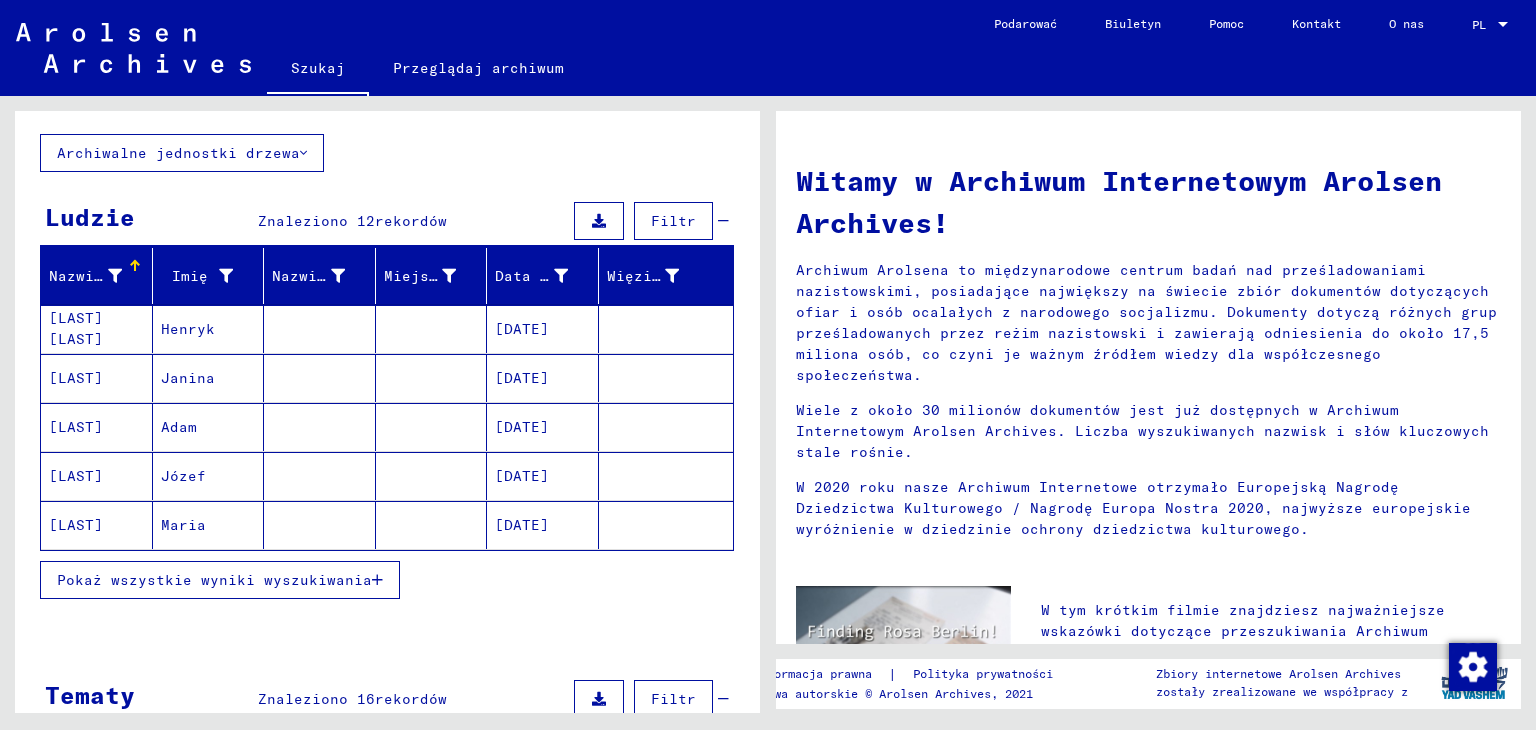click on "Pokaż wszystkie wyniki wyszukiwania" at bounding box center [214, 580] 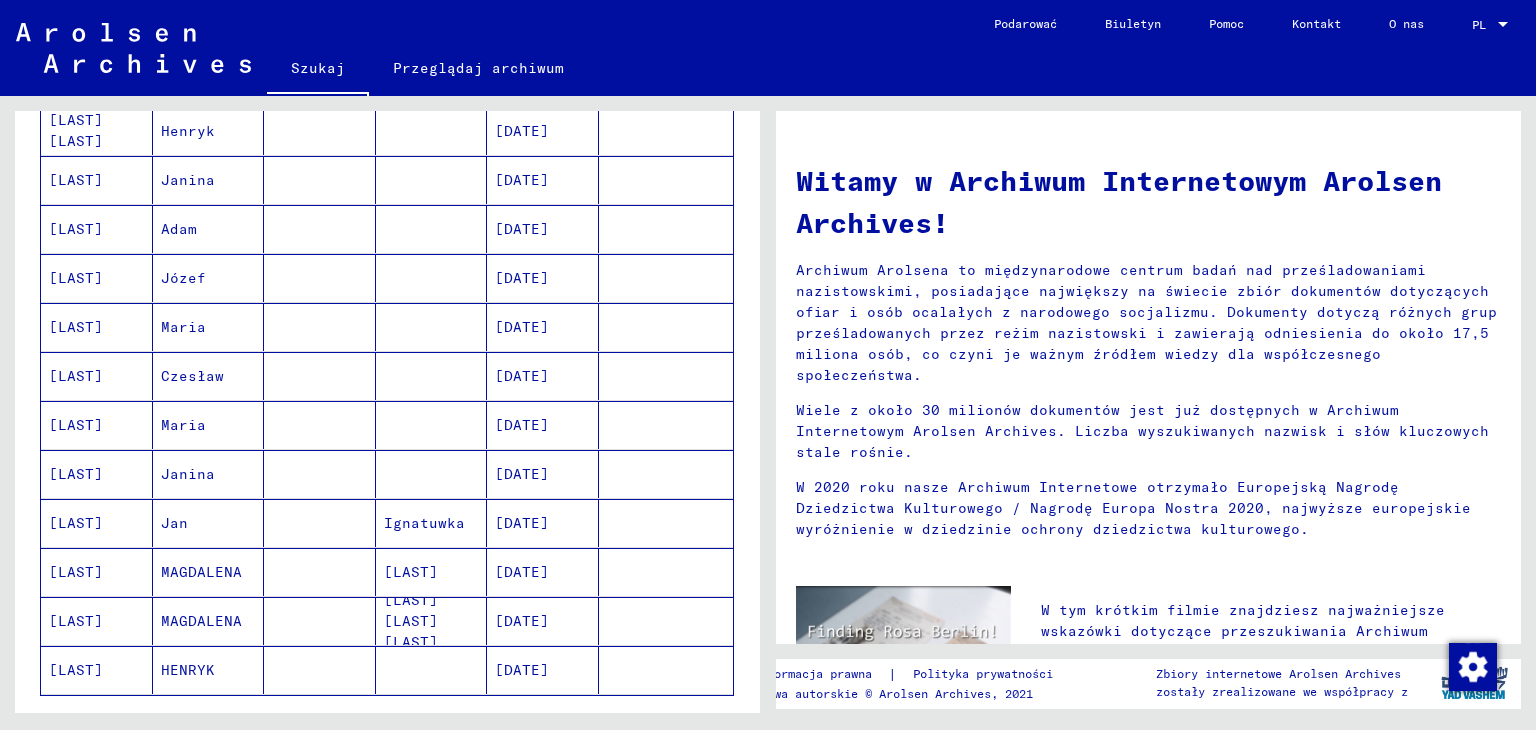 scroll, scrollTop: 300, scrollLeft: 0, axis: vertical 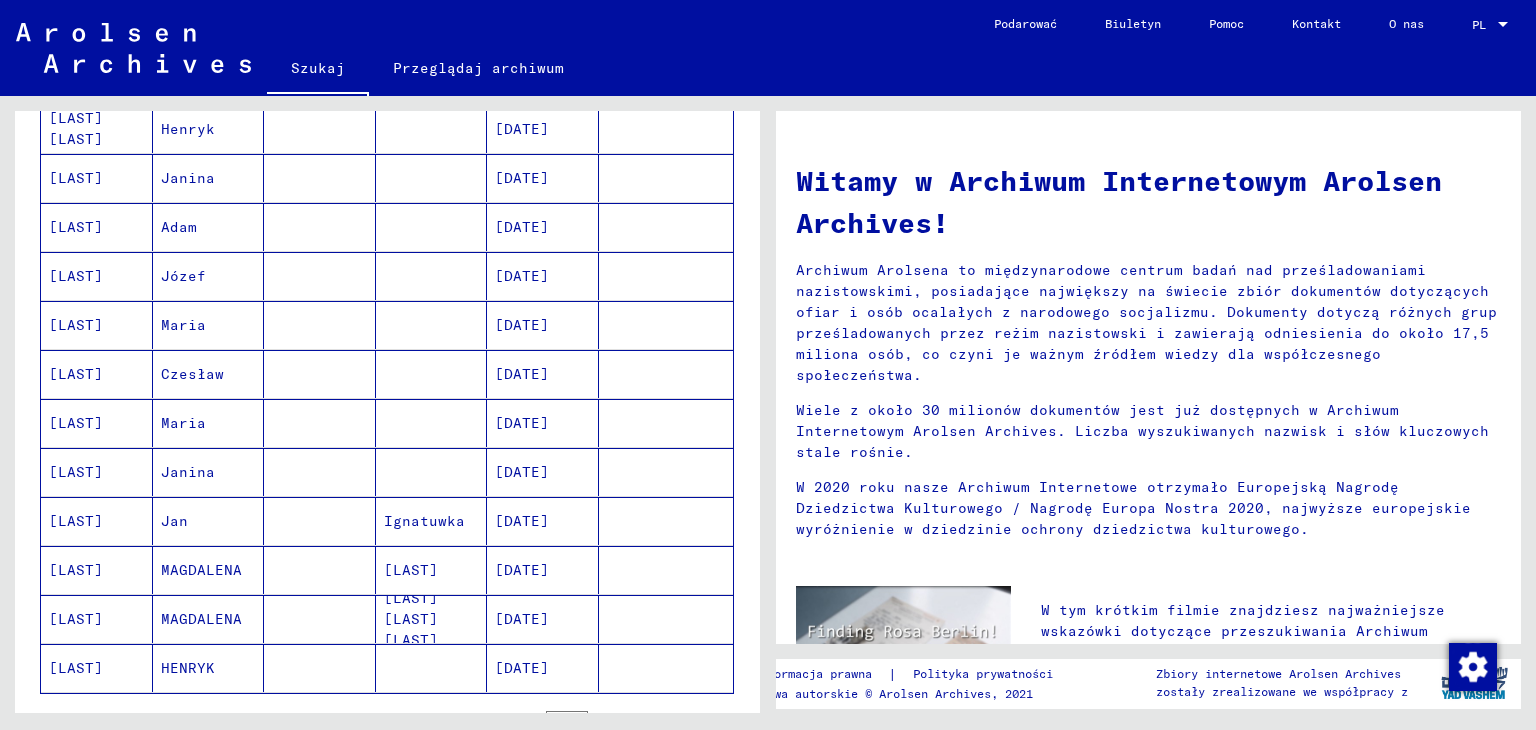 click on "[LAST]" at bounding box center [76, 374] 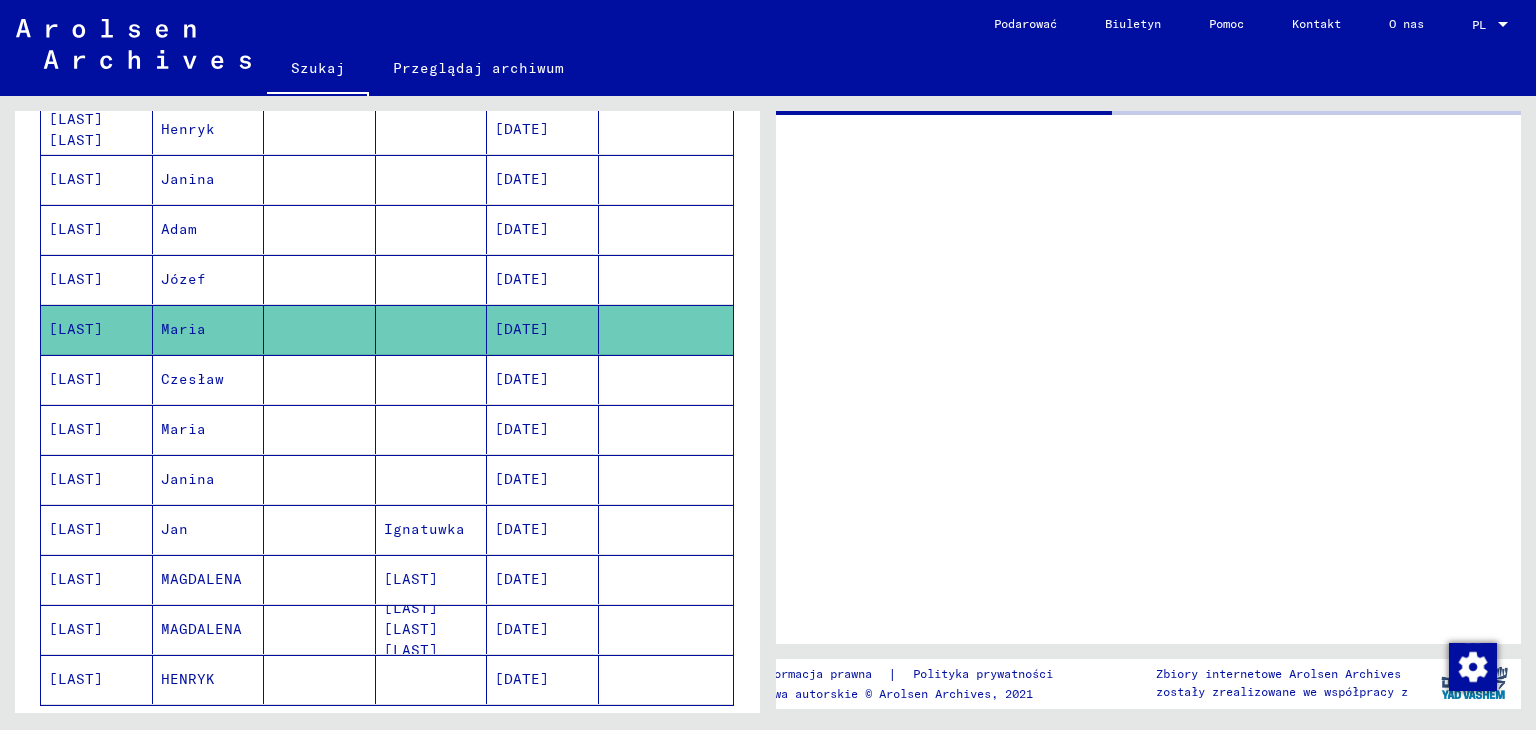 scroll, scrollTop: 300, scrollLeft: 0, axis: vertical 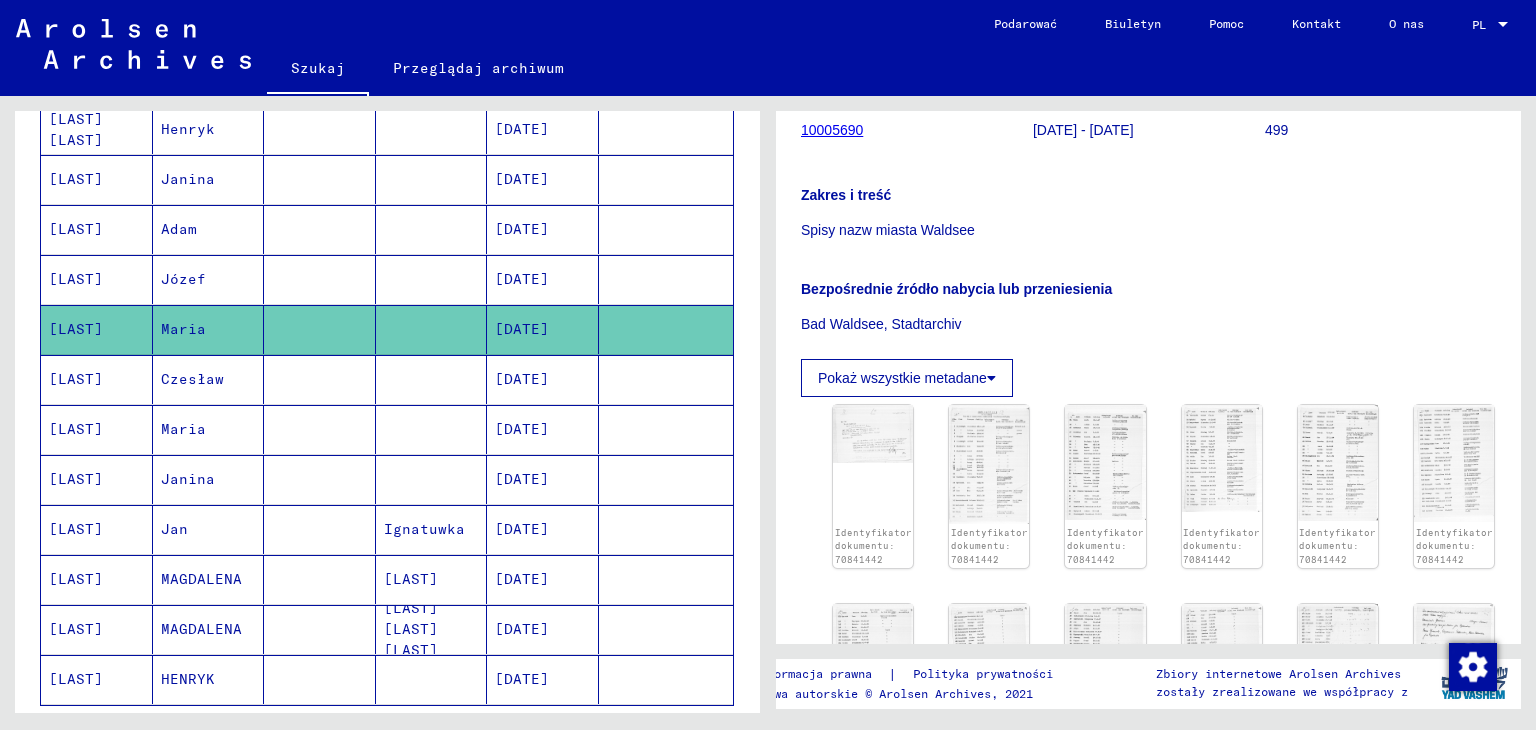 click on "[LAST]" at bounding box center [76, 429] 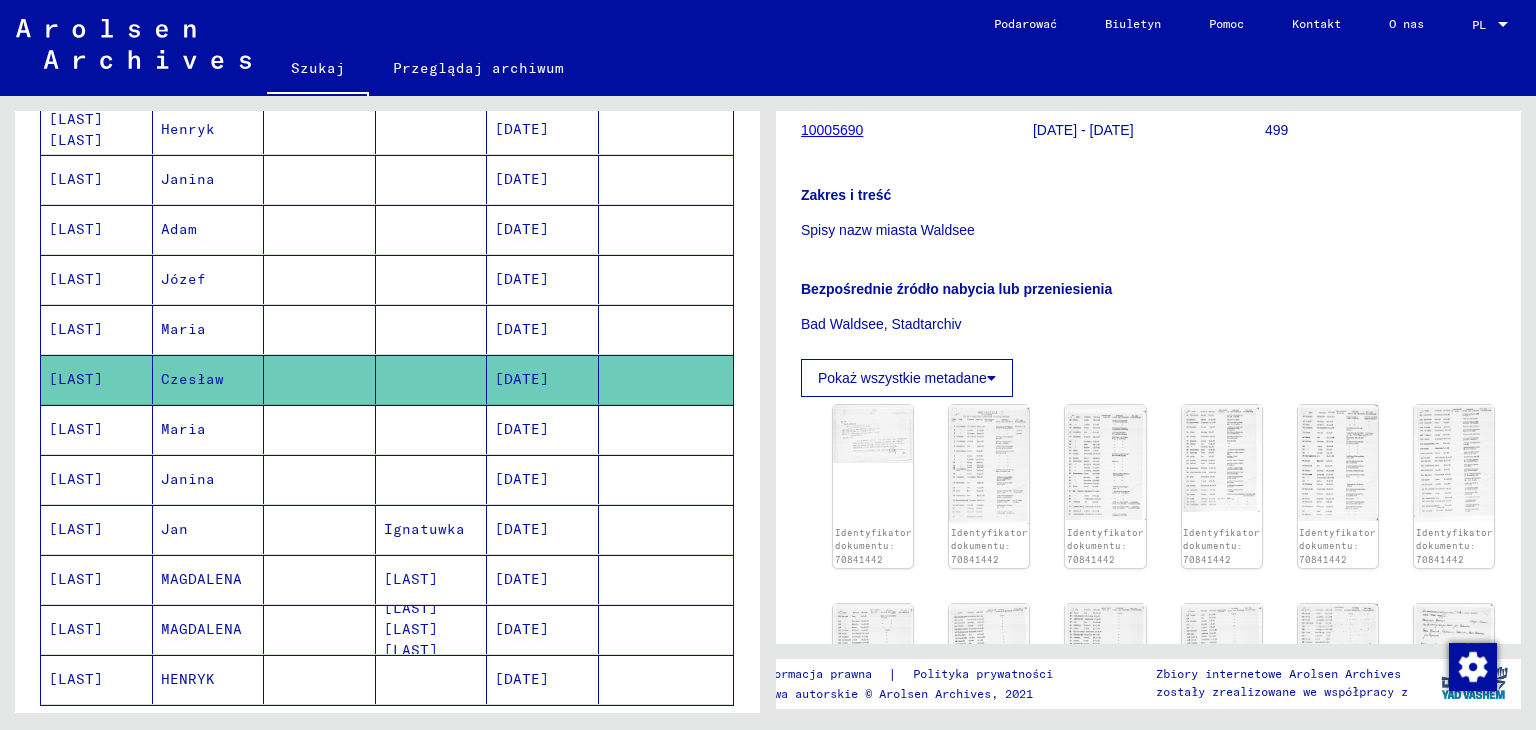 click on "[LAST]" at bounding box center [76, 479] 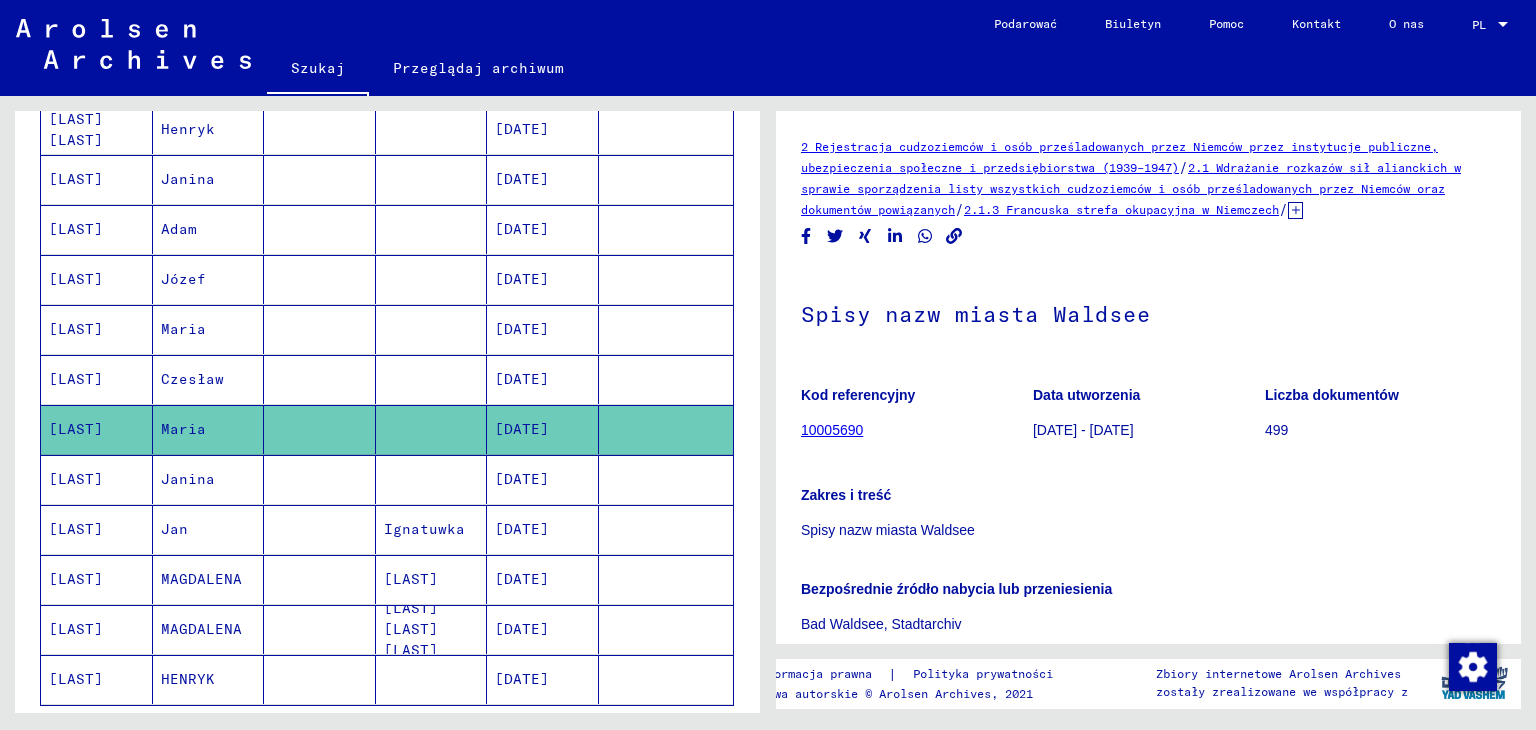 scroll, scrollTop: 0, scrollLeft: 0, axis: both 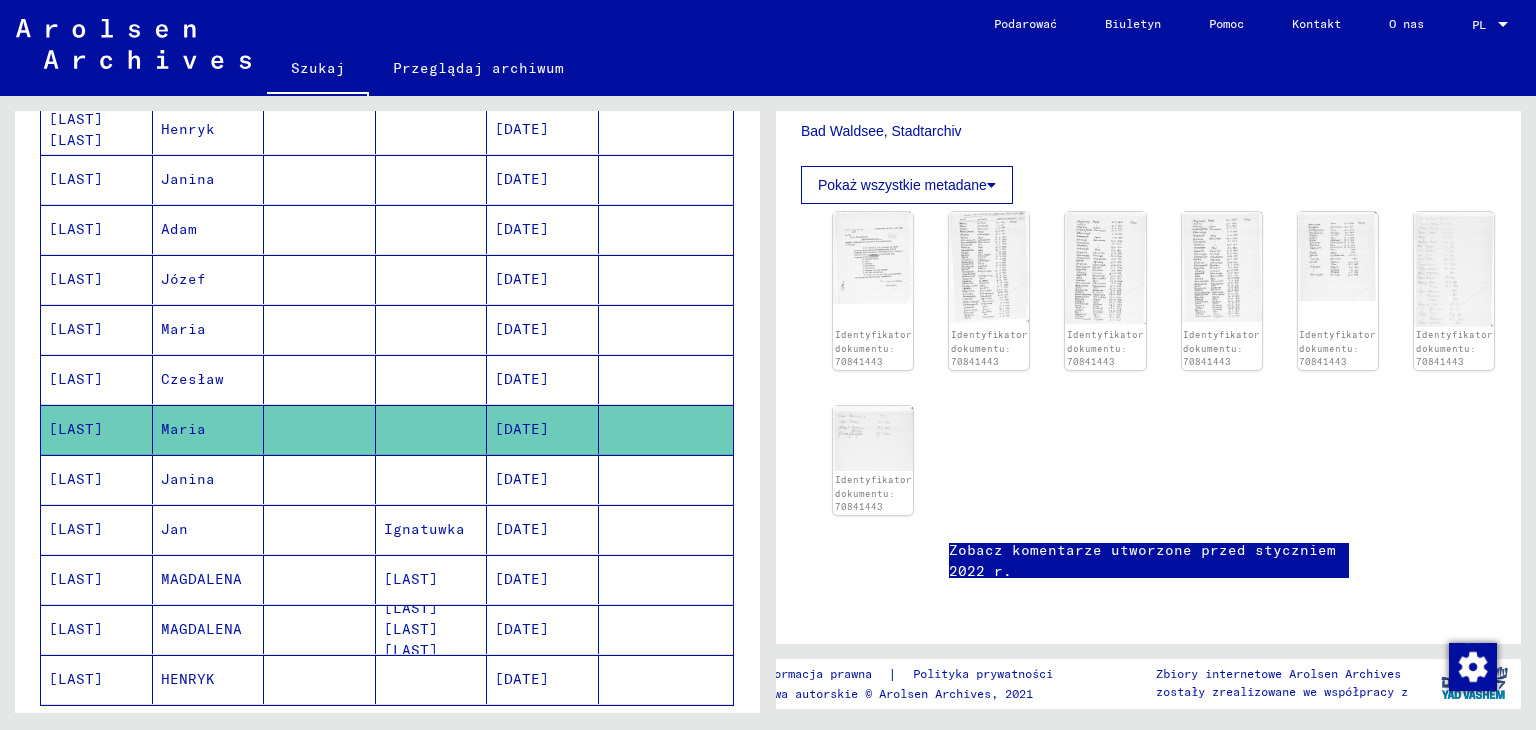 click on "LUBIARZ" at bounding box center [76, 529] 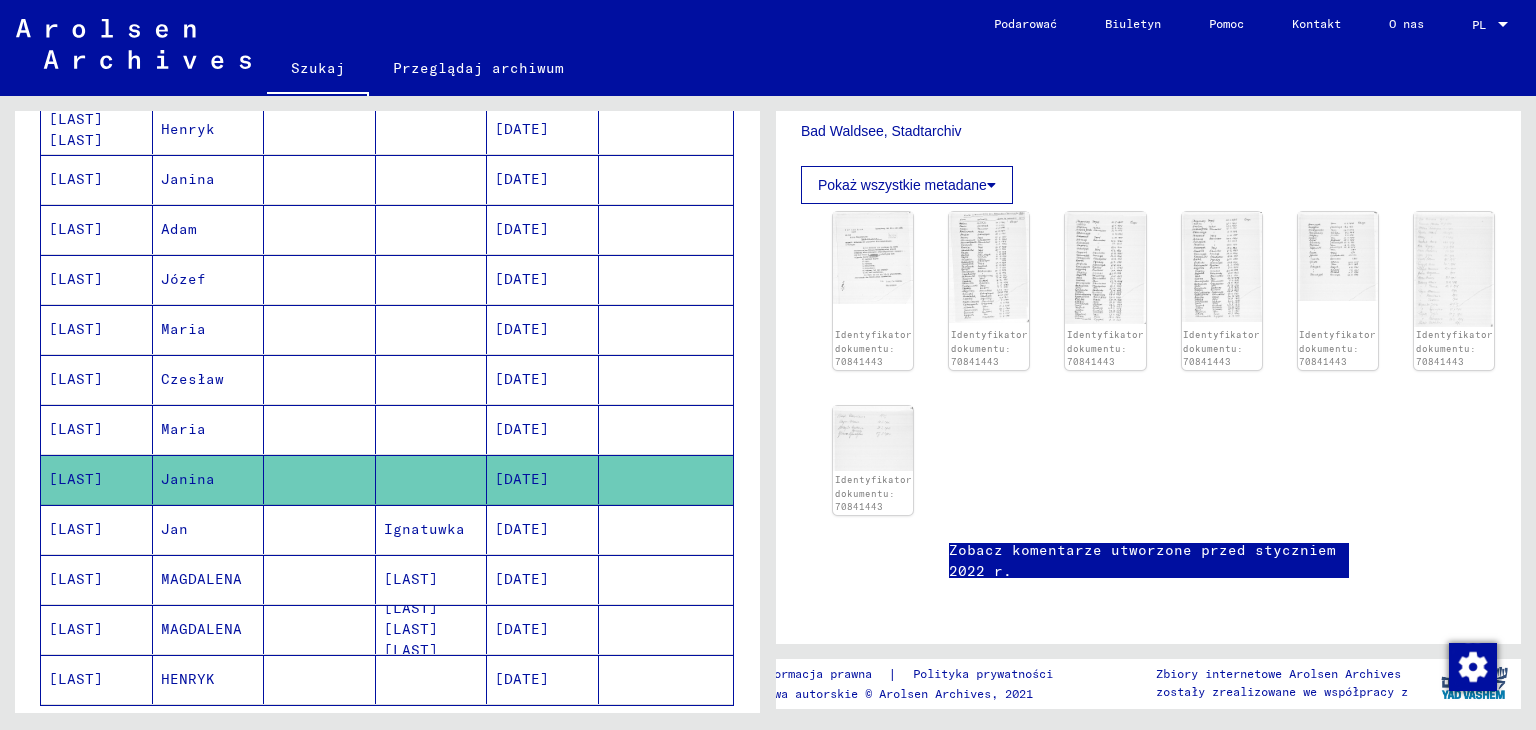 click on "LUBIARZ" at bounding box center [97, 579] 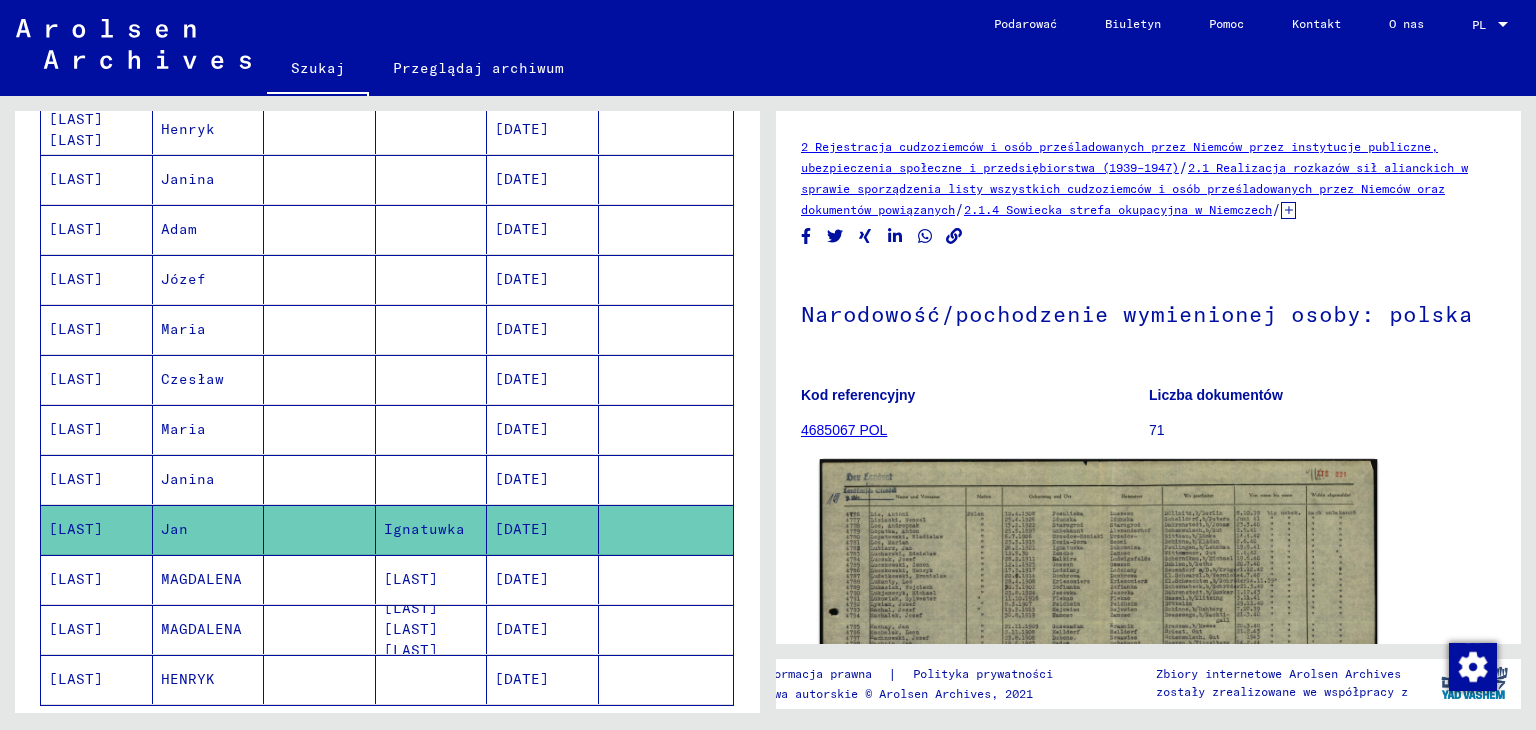 scroll, scrollTop: 0, scrollLeft: 0, axis: both 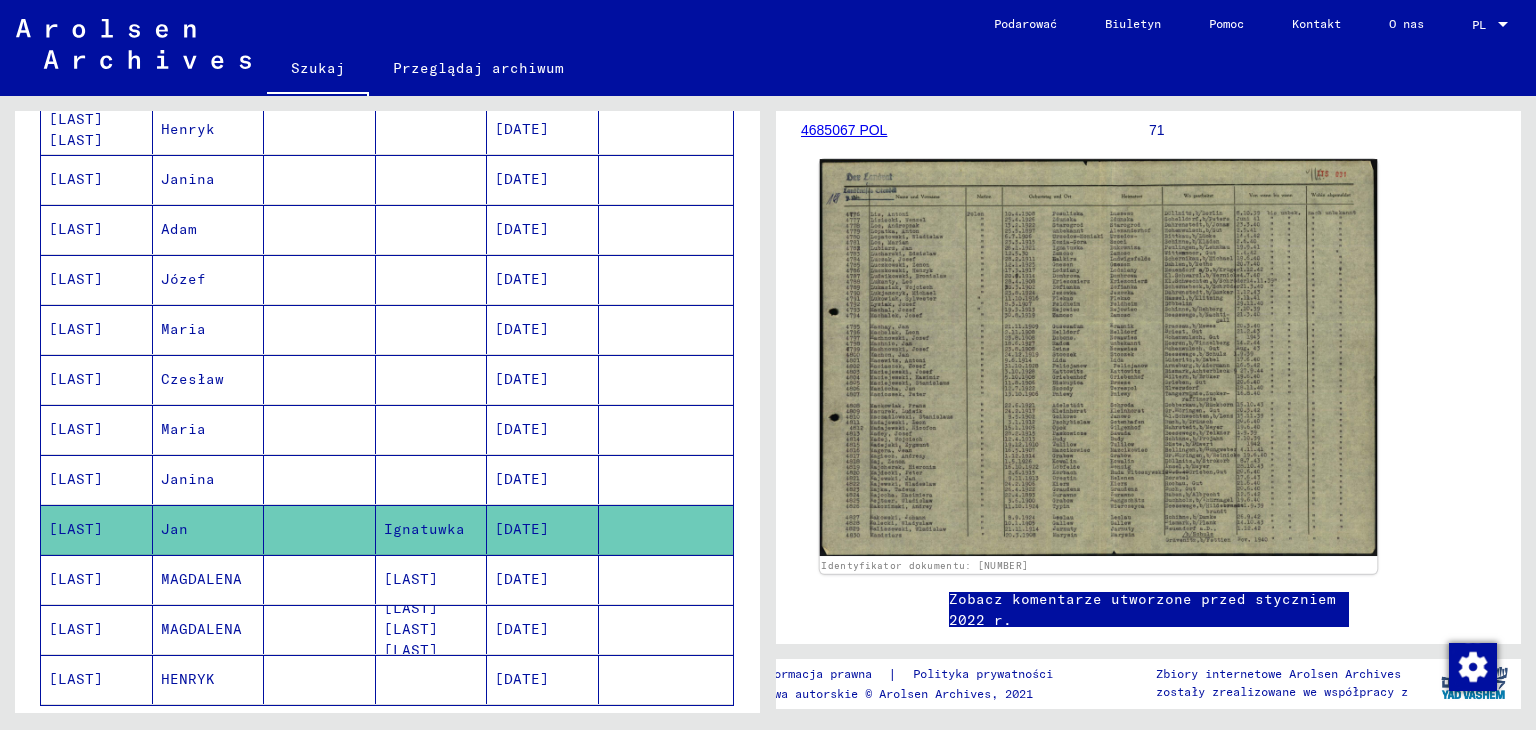 click 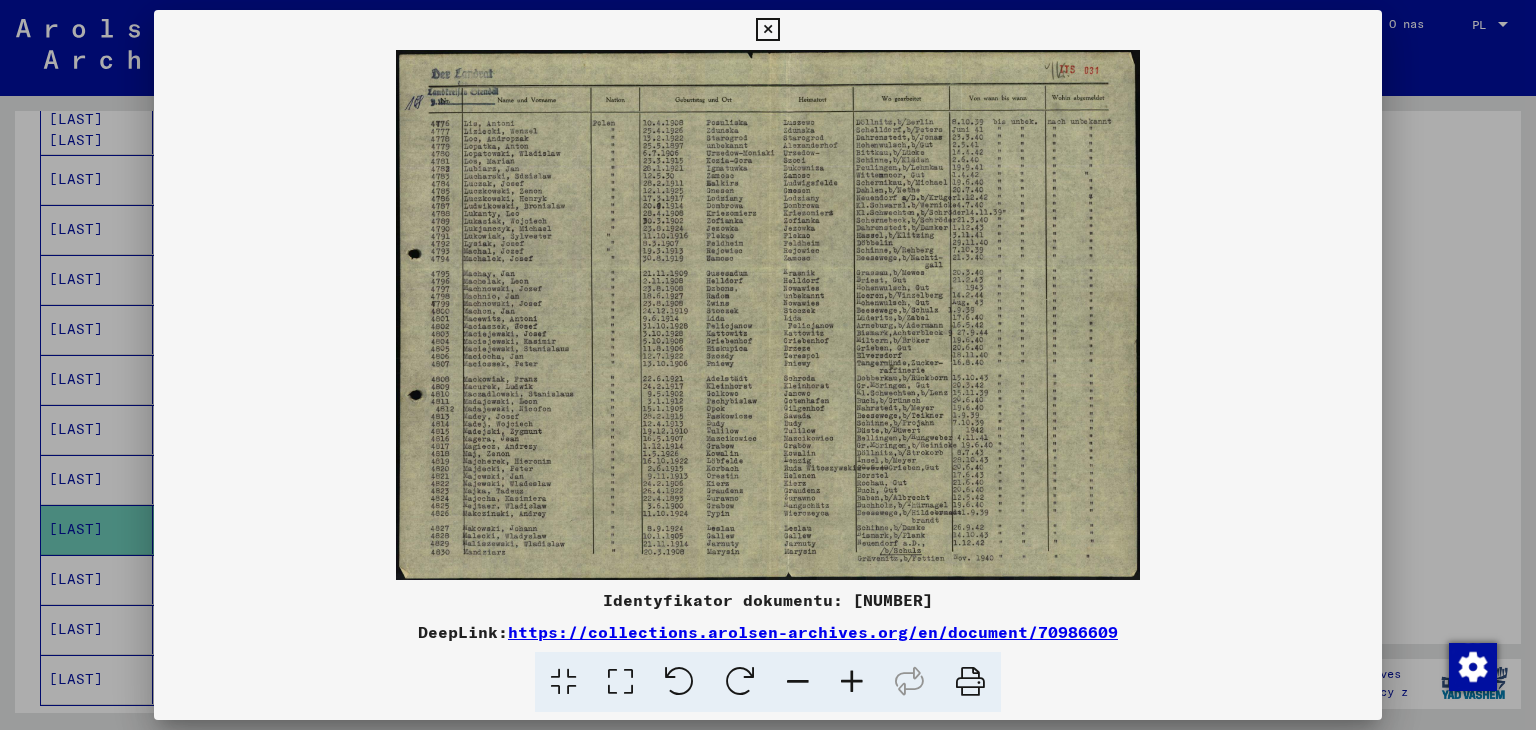 click at bounding box center [768, 315] 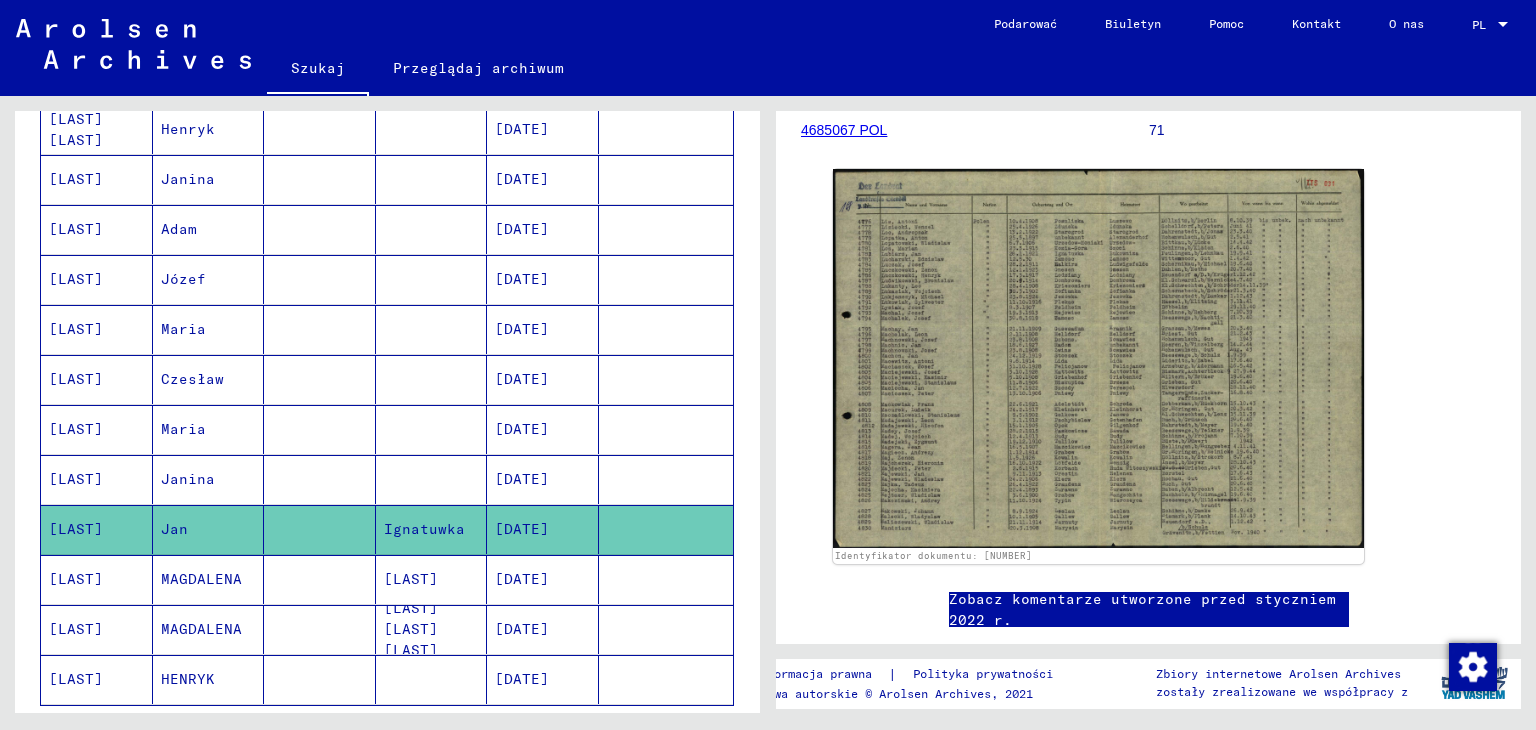 click on "LUBIARZ" at bounding box center [76, 629] 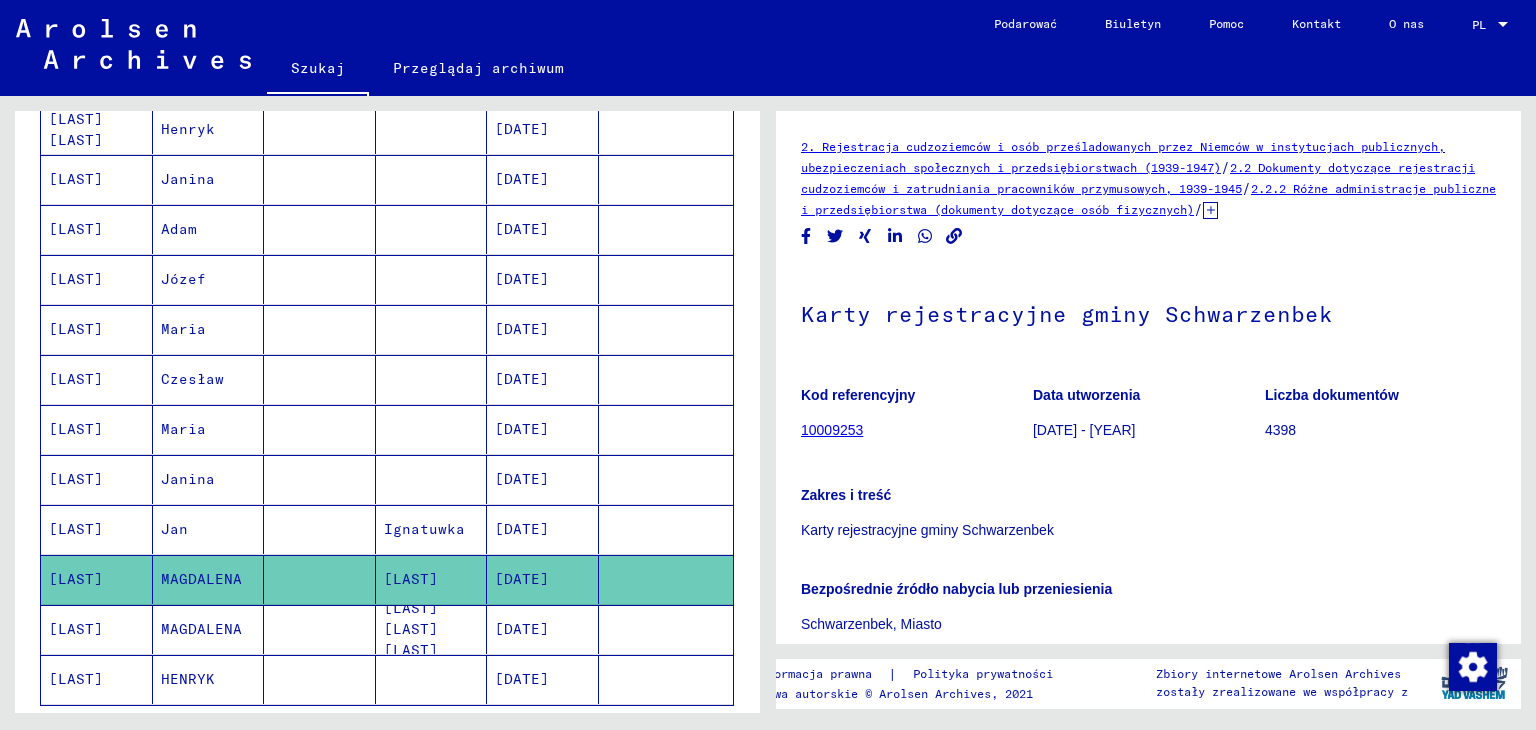 scroll, scrollTop: 0, scrollLeft: 0, axis: both 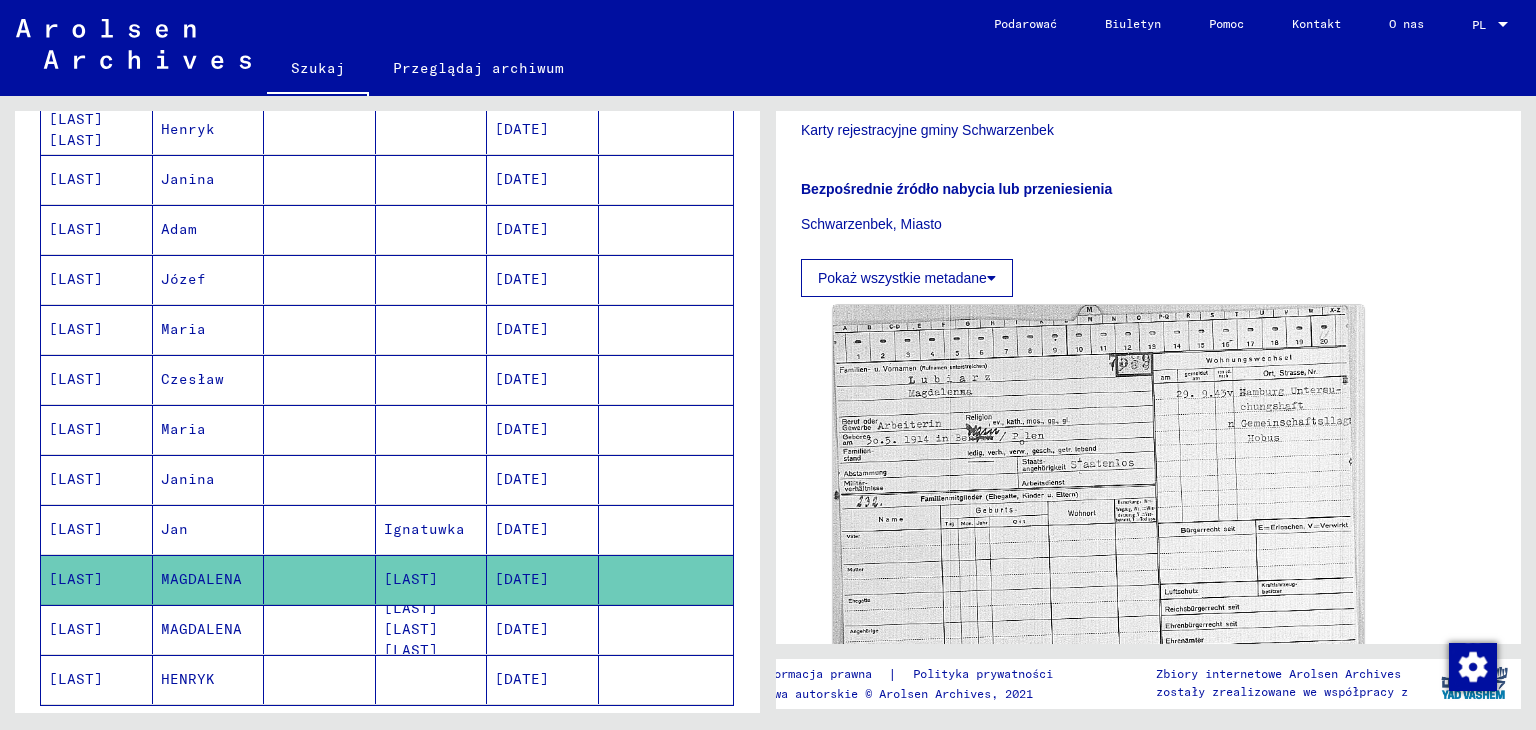 click 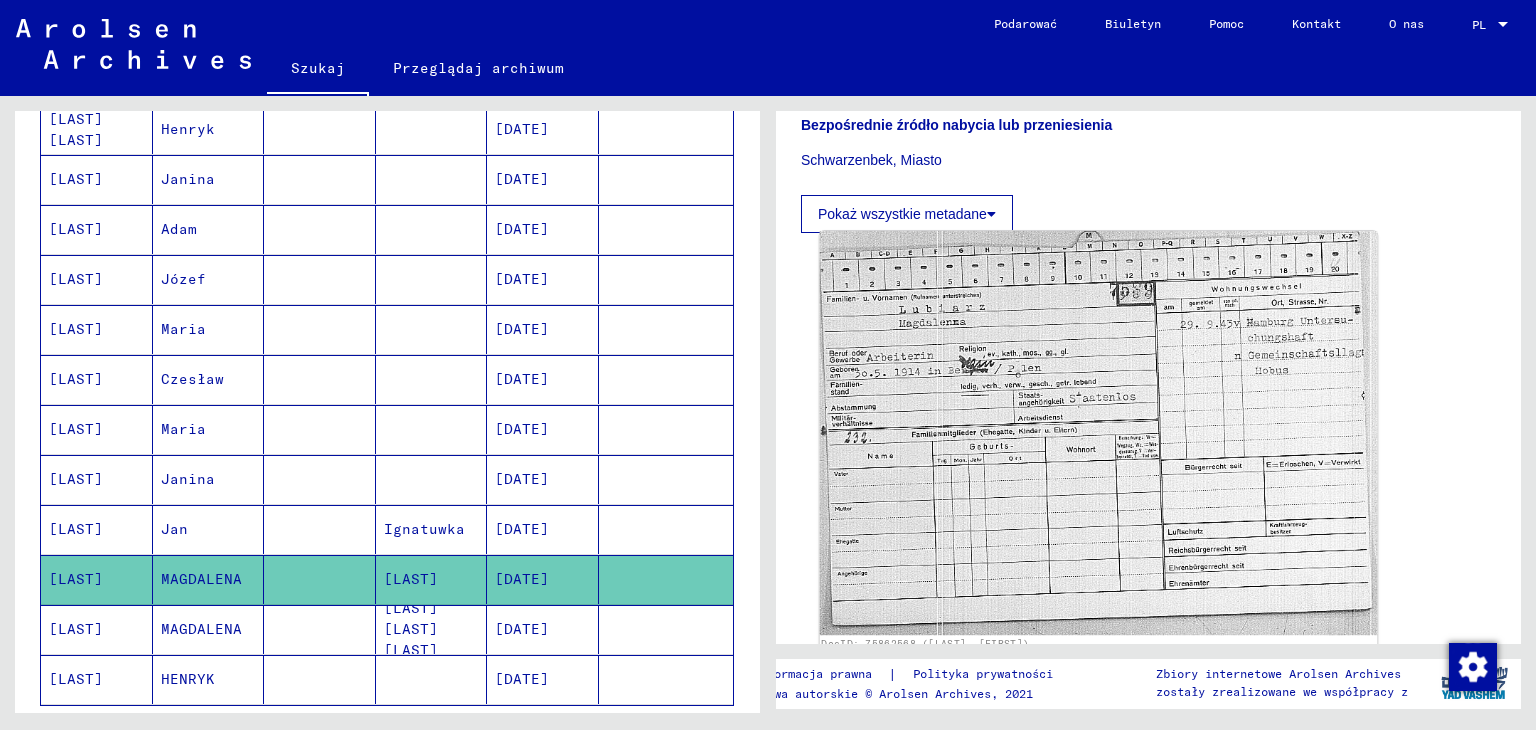 scroll, scrollTop: 500, scrollLeft: 0, axis: vertical 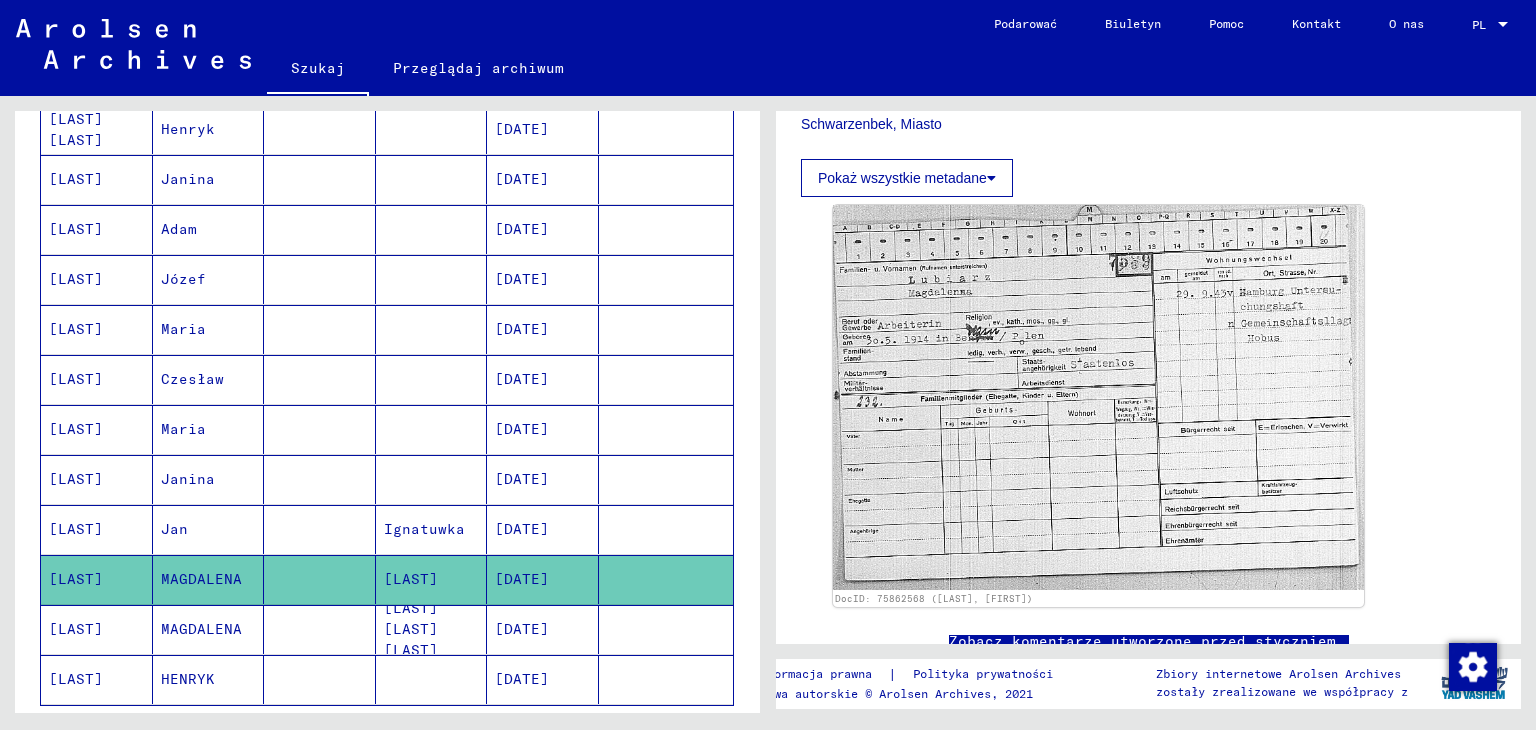 click 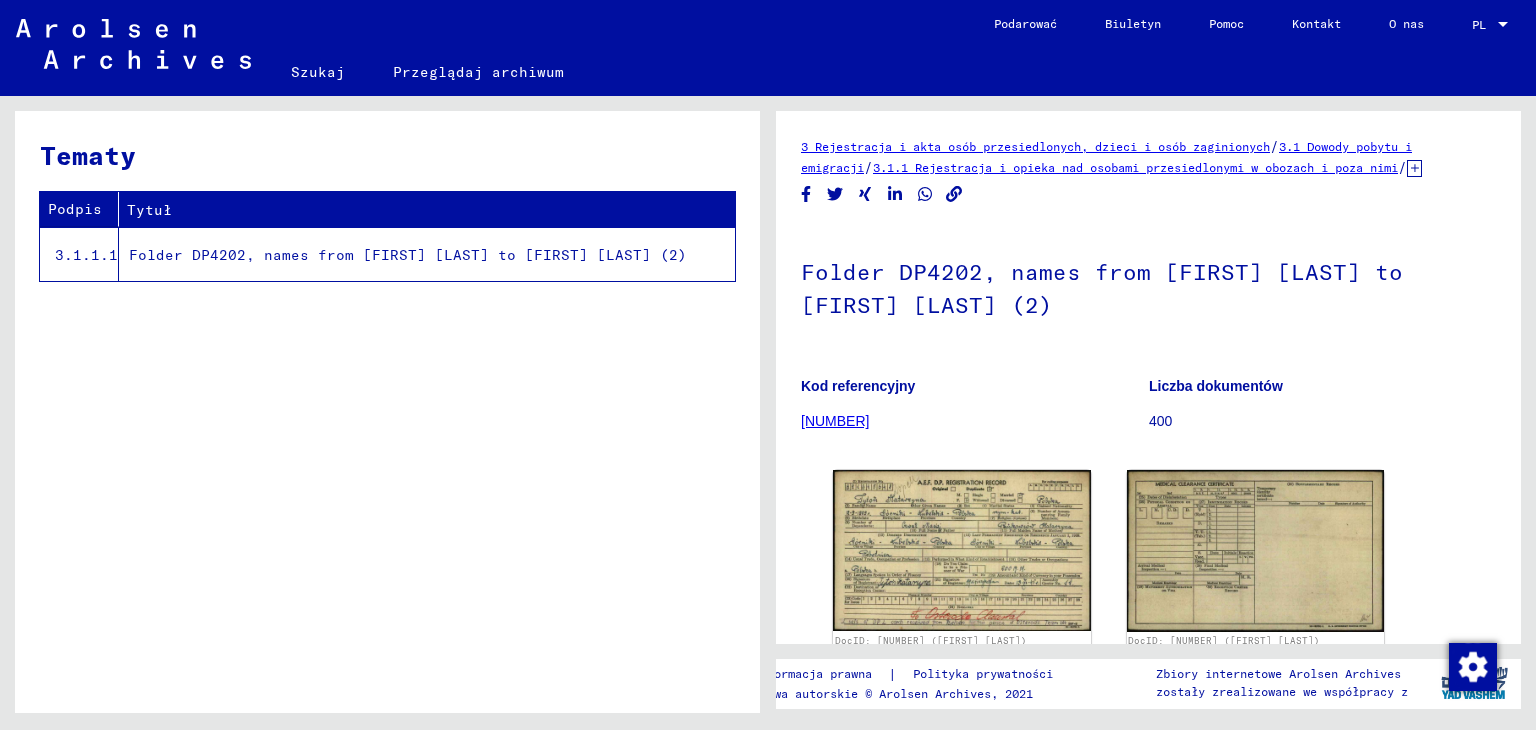 scroll, scrollTop: 0, scrollLeft: 0, axis: both 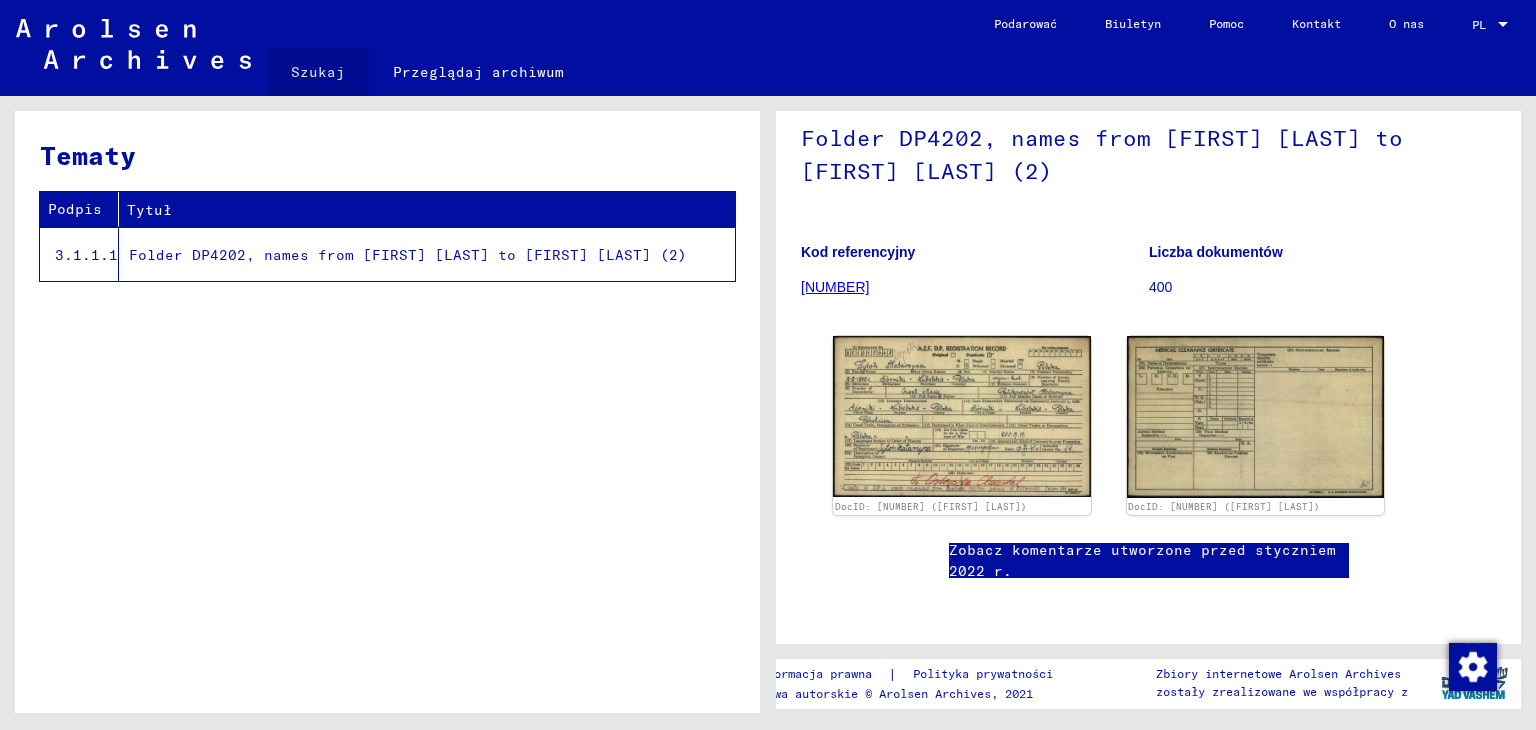 click on "Szukaj" 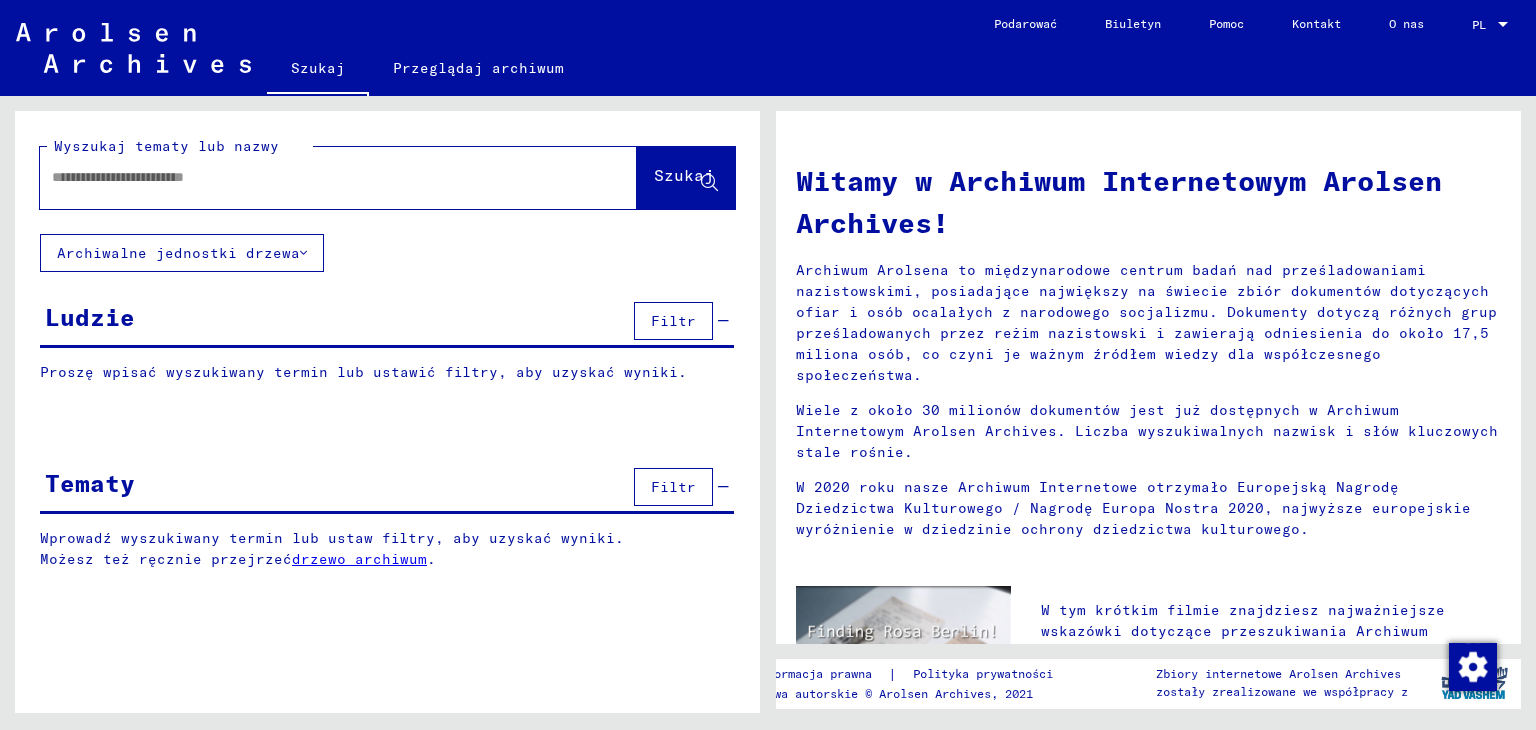 click at bounding box center [314, 177] 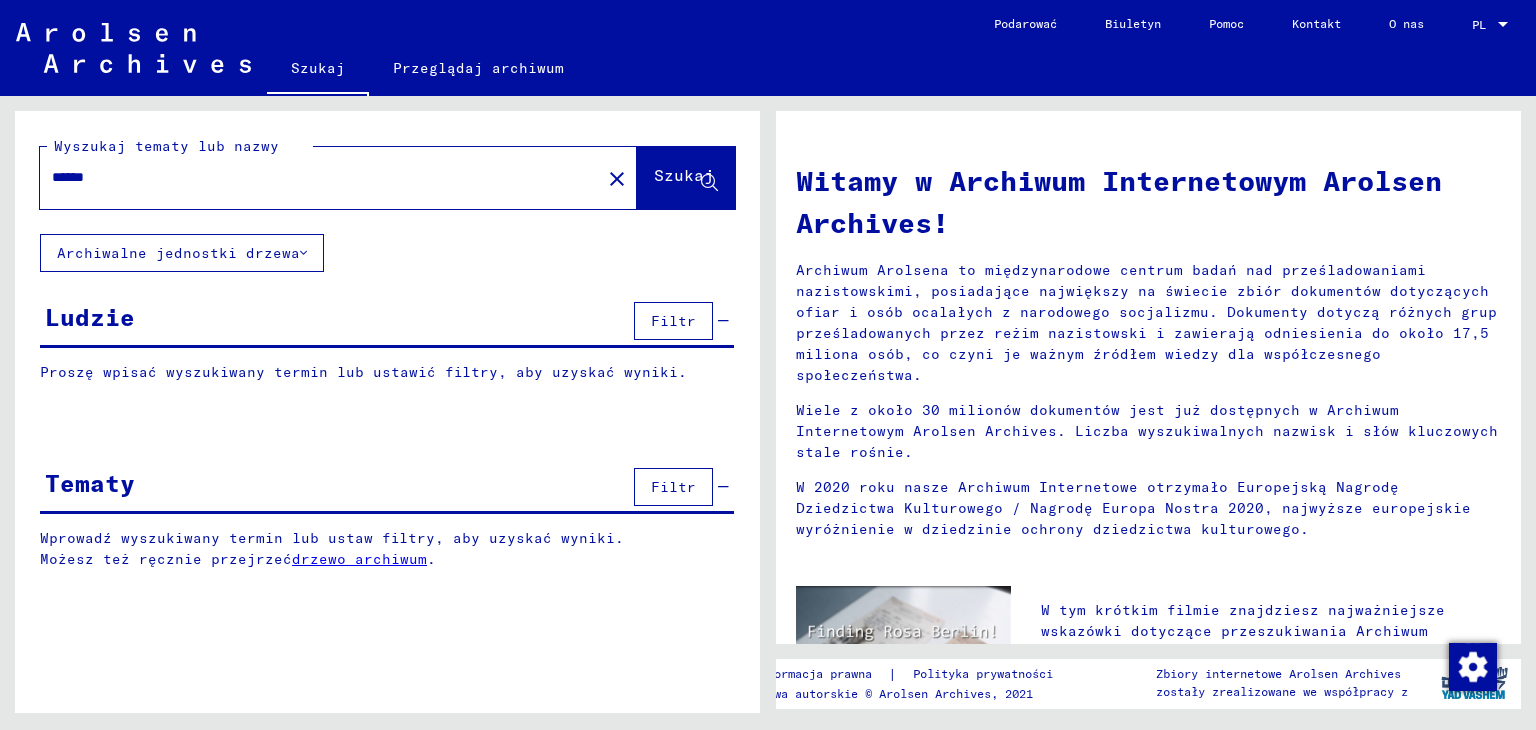 type on "******" 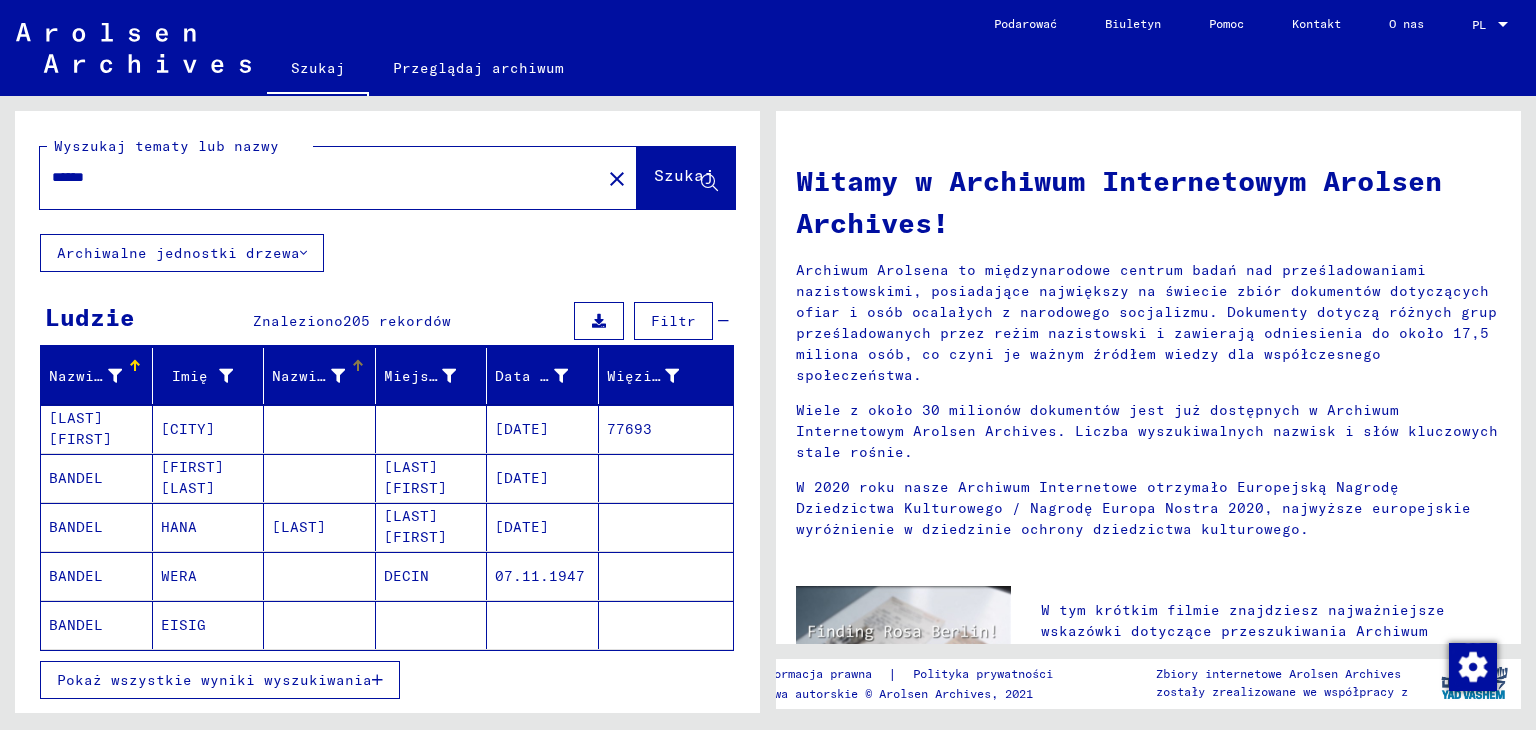 scroll, scrollTop: 100, scrollLeft: 0, axis: vertical 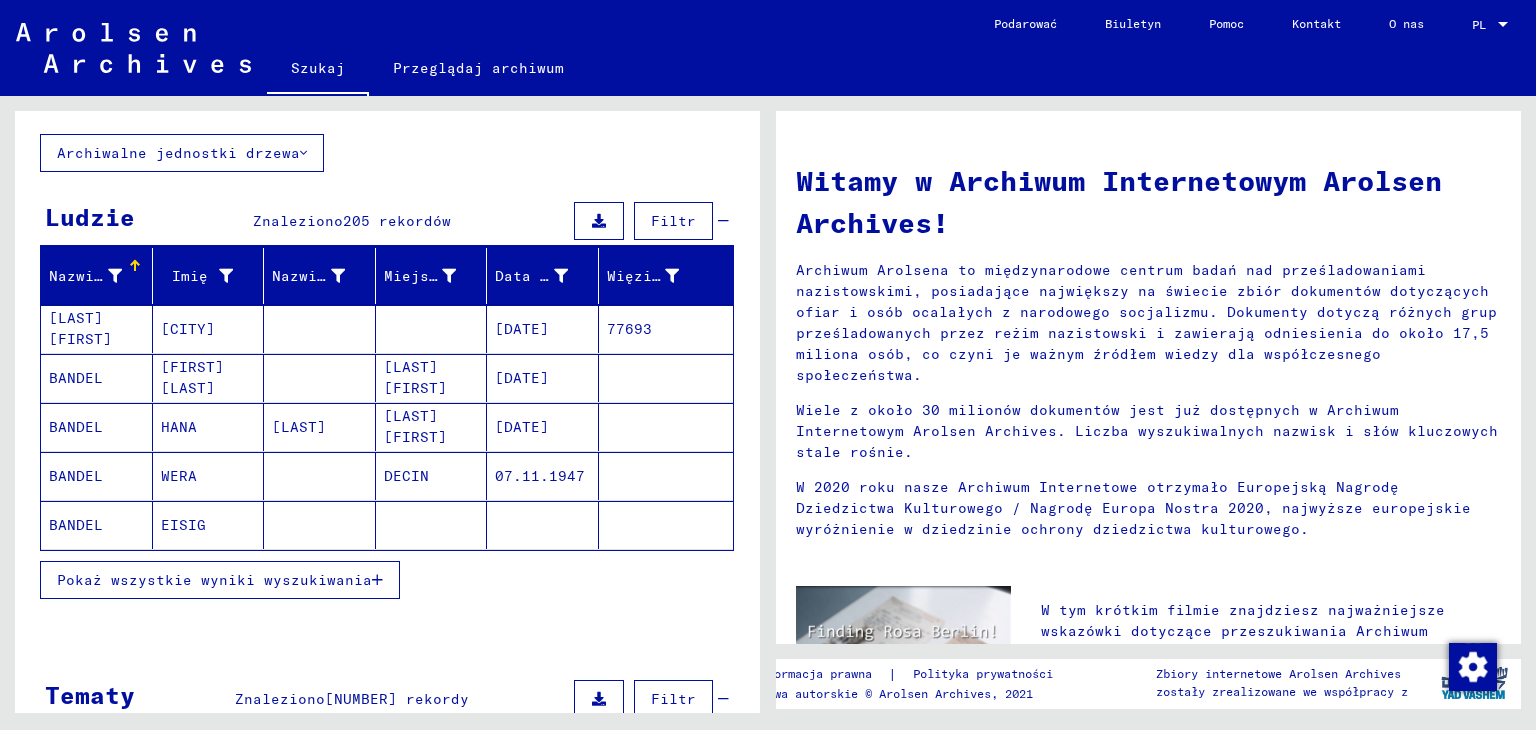 click on "Pokaż wszystkie wyniki wyszukiwania" at bounding box center [214, 580] 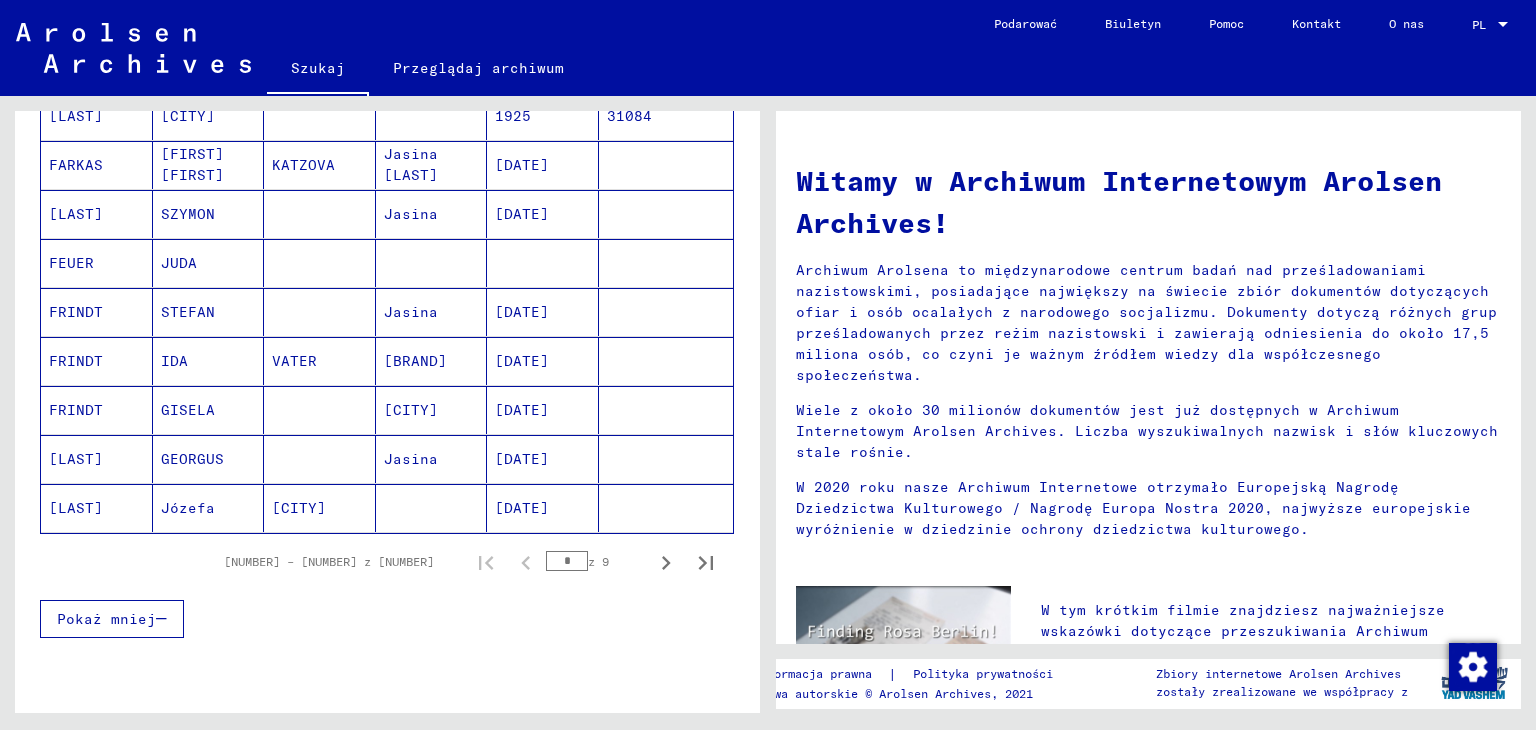 scroll, scrollTop: 1100, scrollLeft: 0, axis: vertical 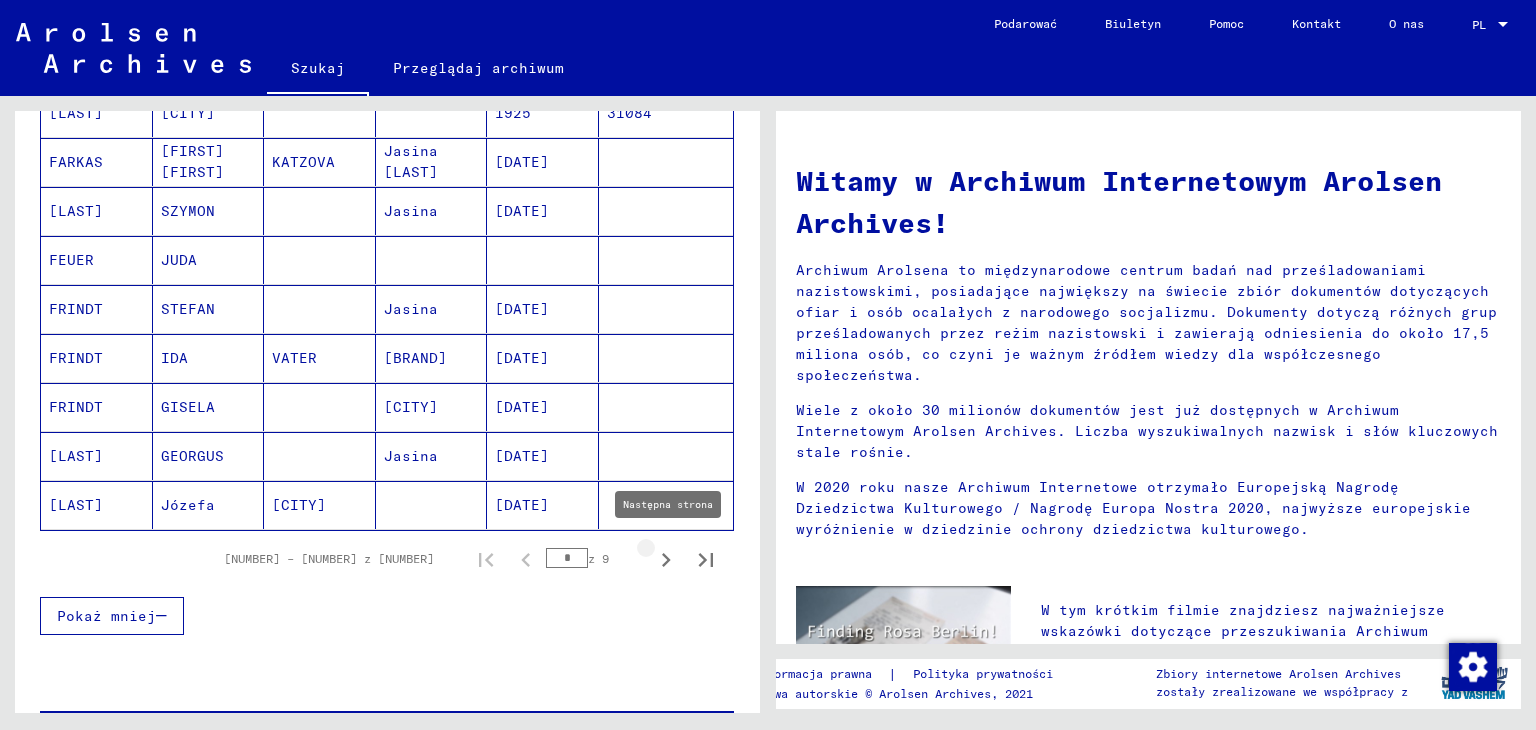 click 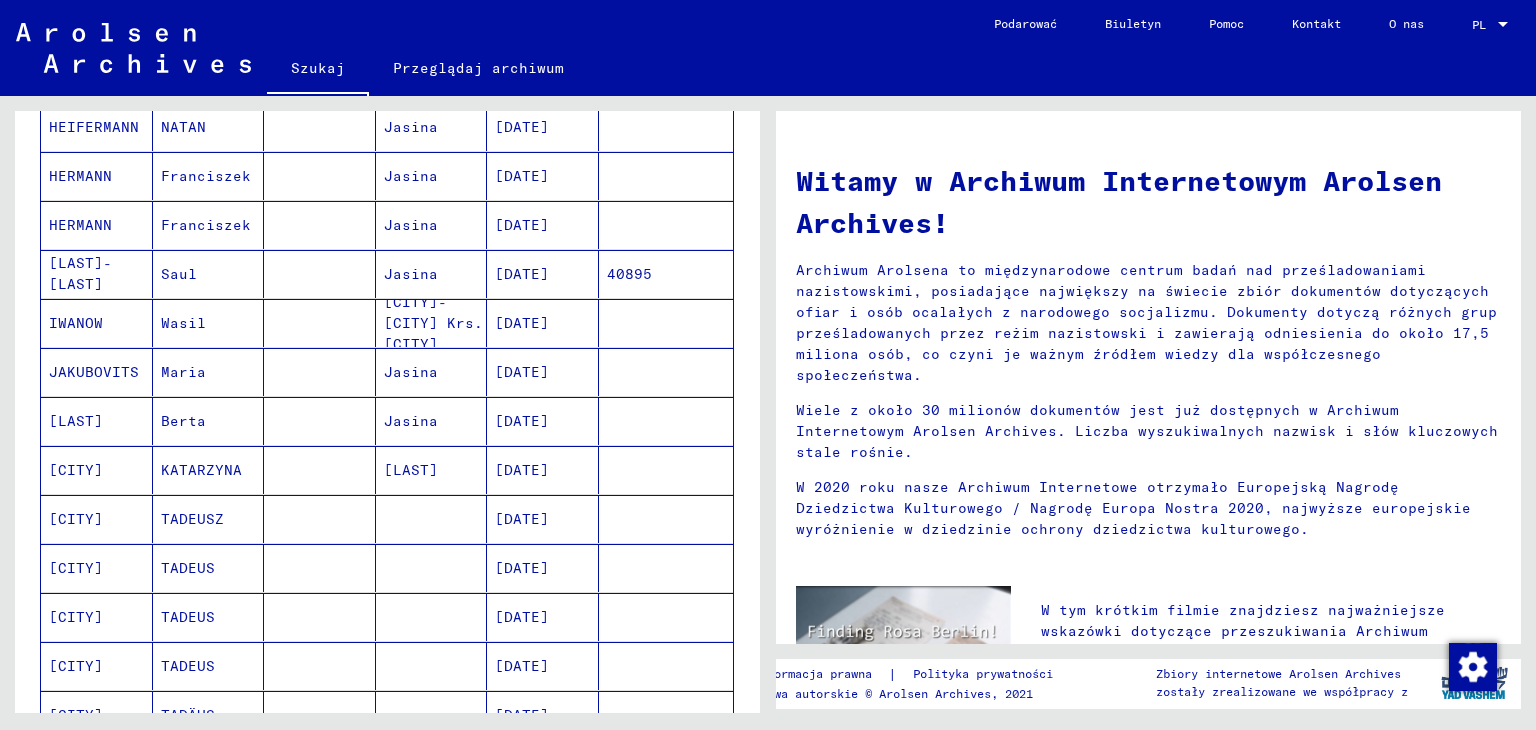 scroll, scrollTop: 1100, scrollLeft: 0, axis: vertical 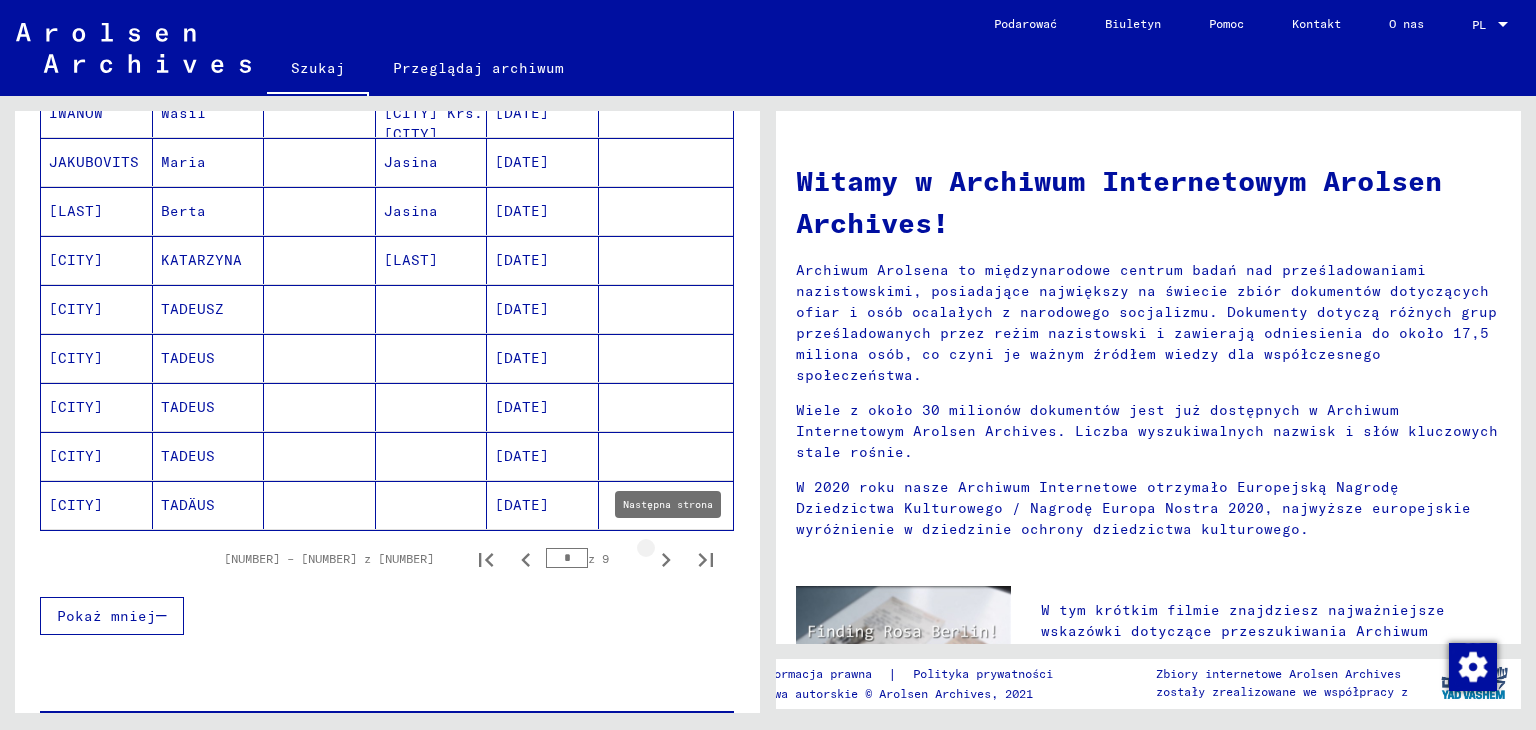 click 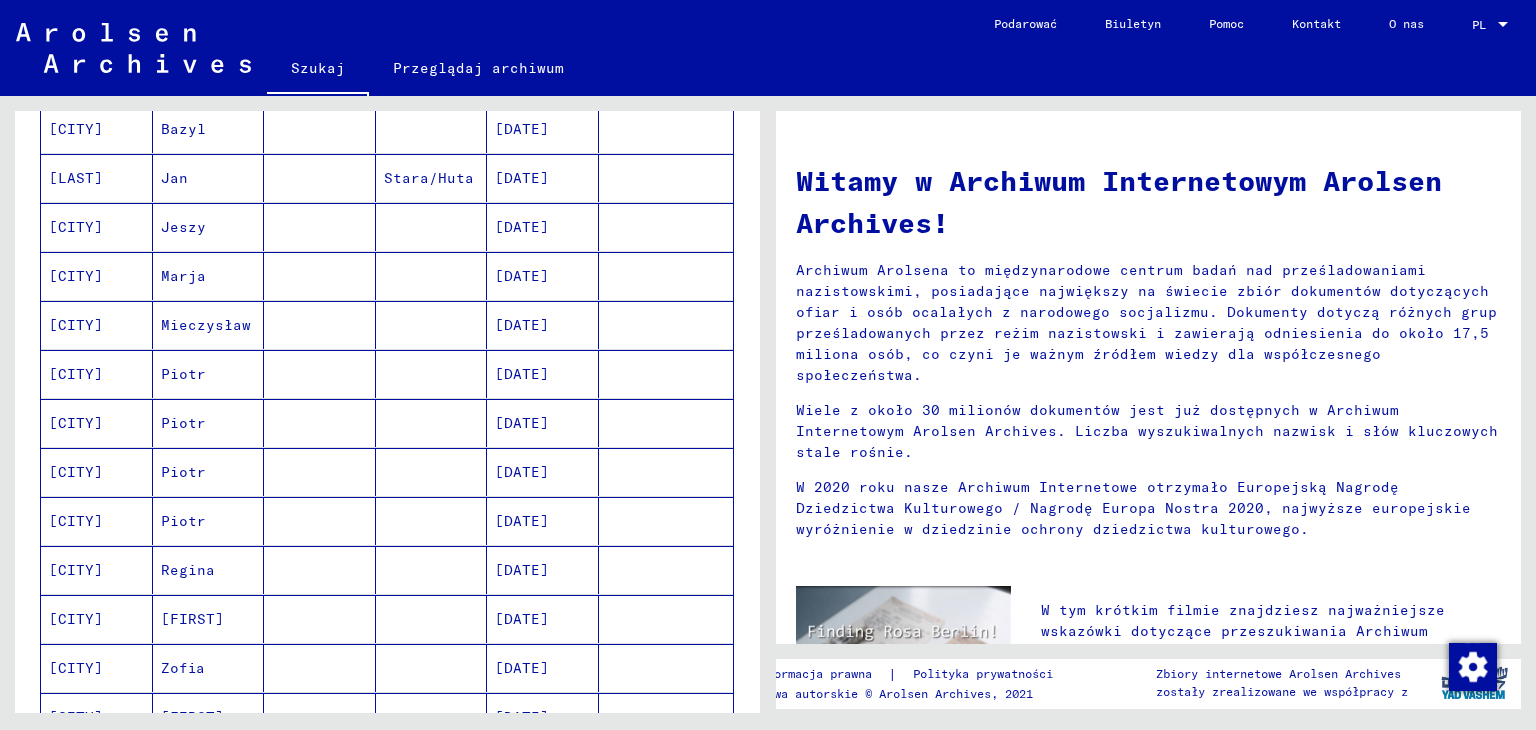scroll, scrollTop: 200, scrollLeft: 0, axis: vertical 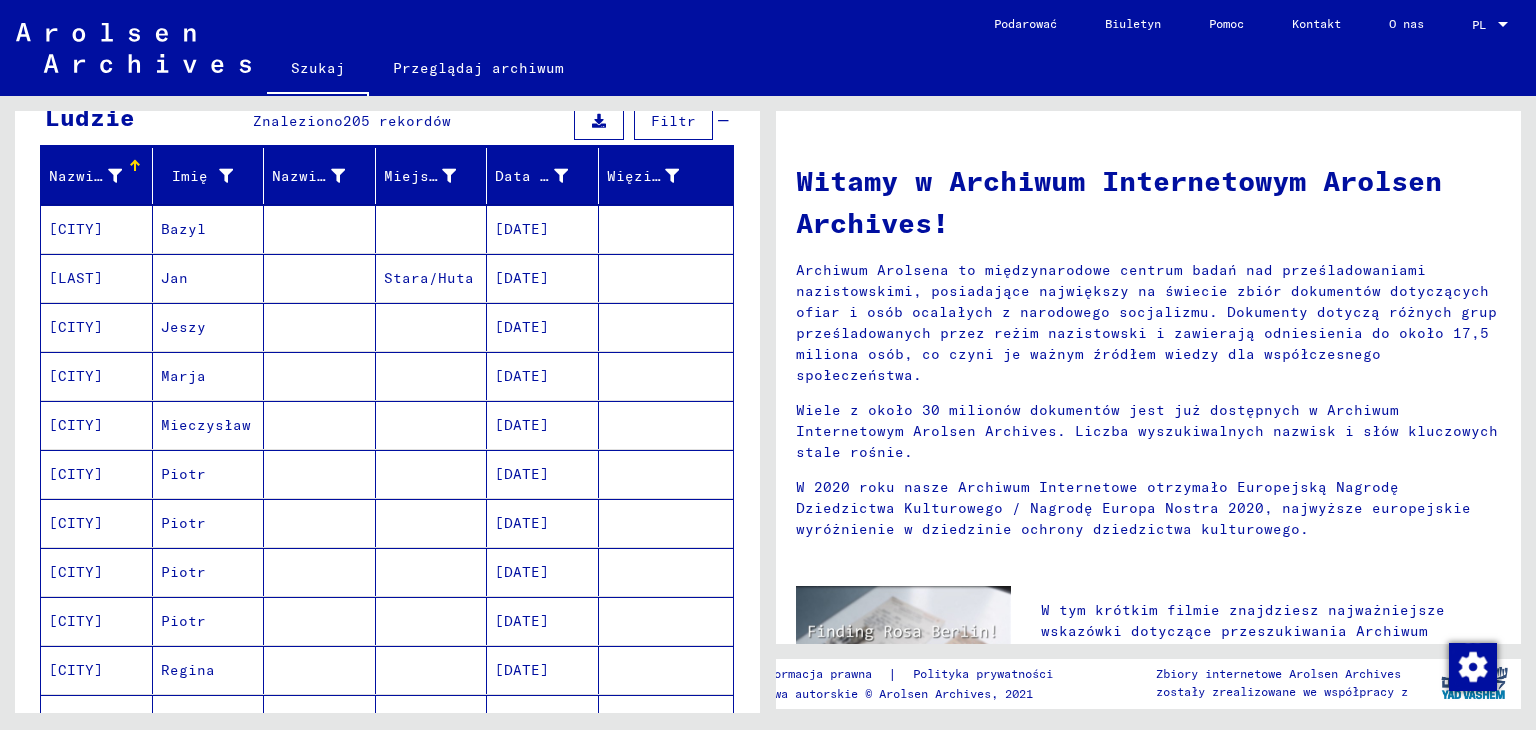 click on "[LAST]" at bounding box center [76, 327] 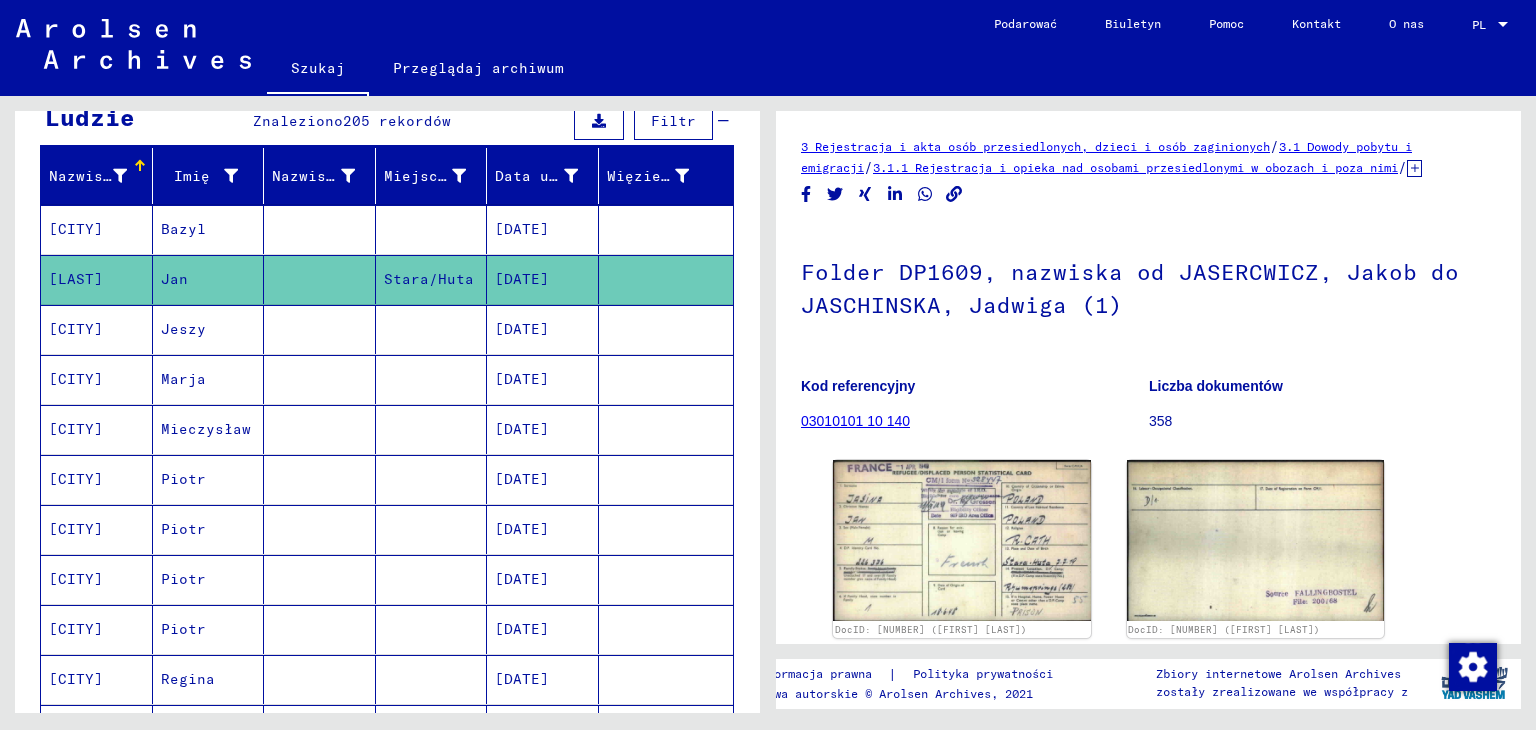 scroll, scrollTop: 100, scrollLeft: 0, axis: vertical 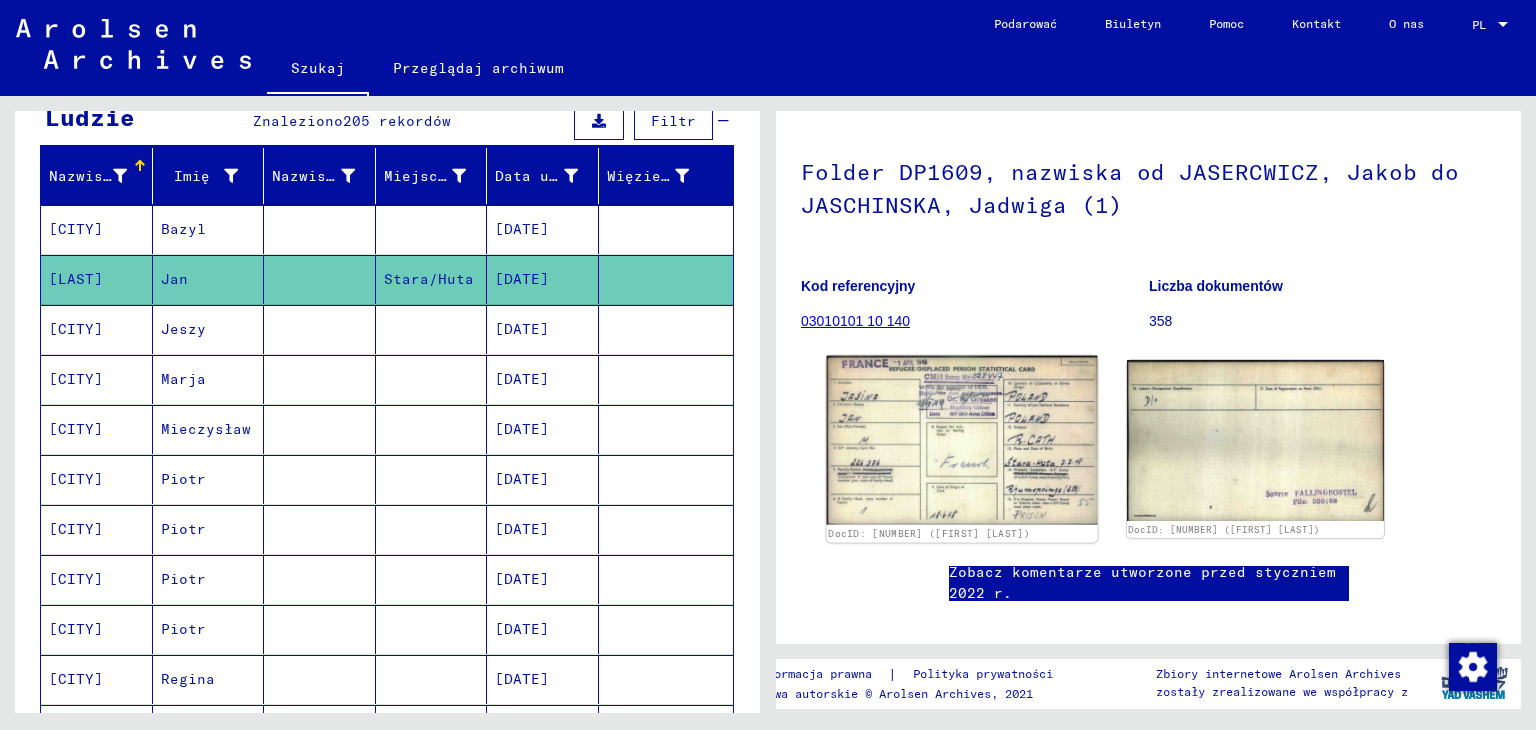 click 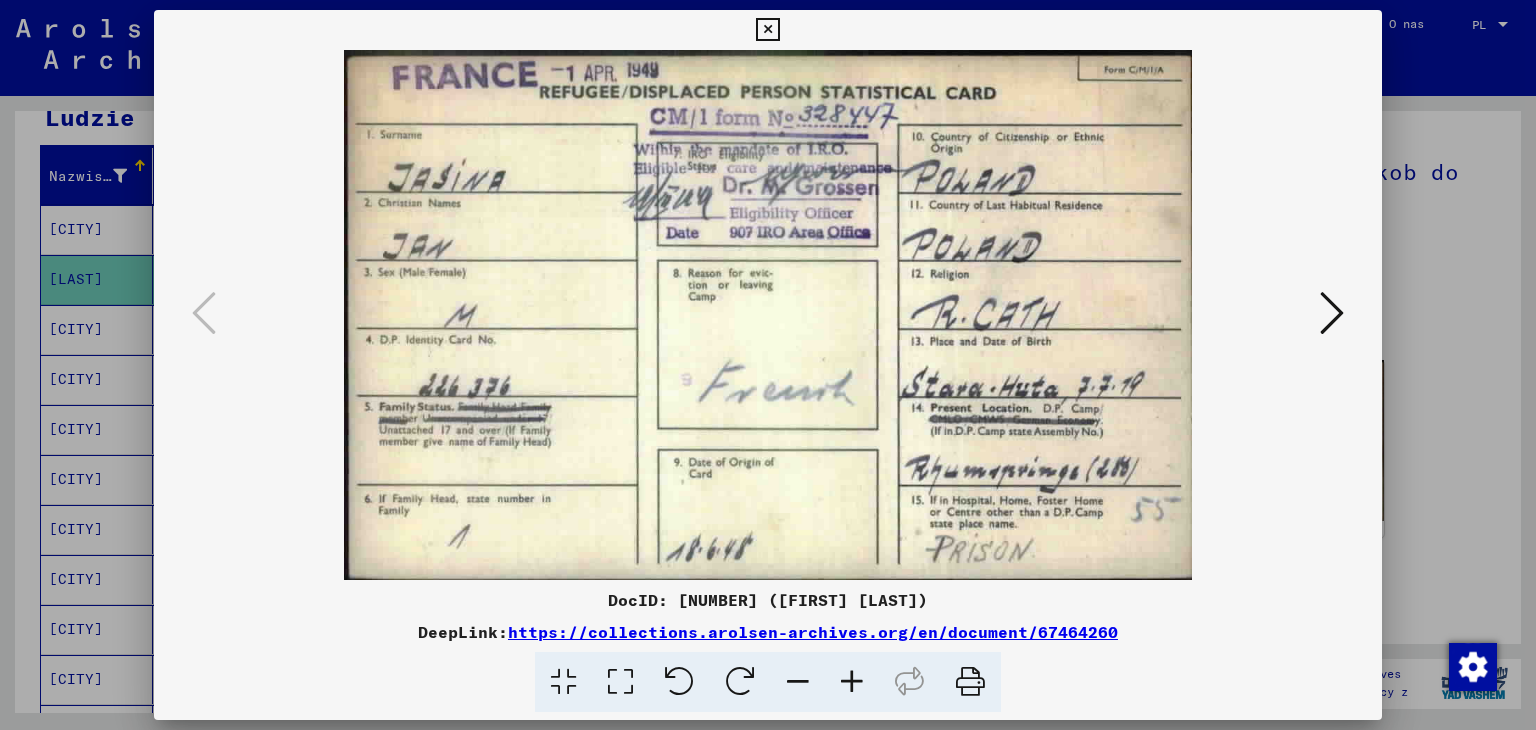 click at bounding box center (767, 30) 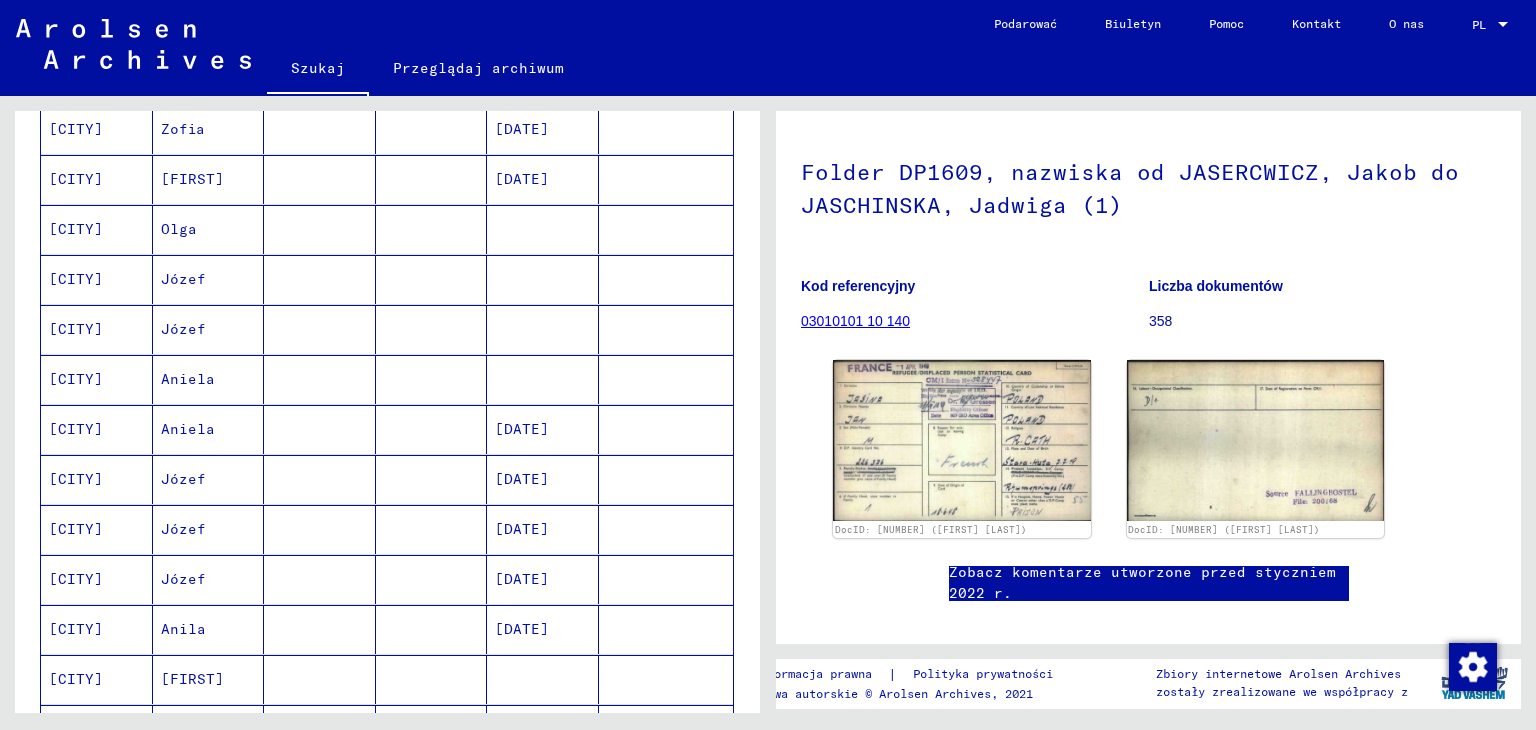scroll, scrollTop: 900, scrollLeft: 0, axis: vertical 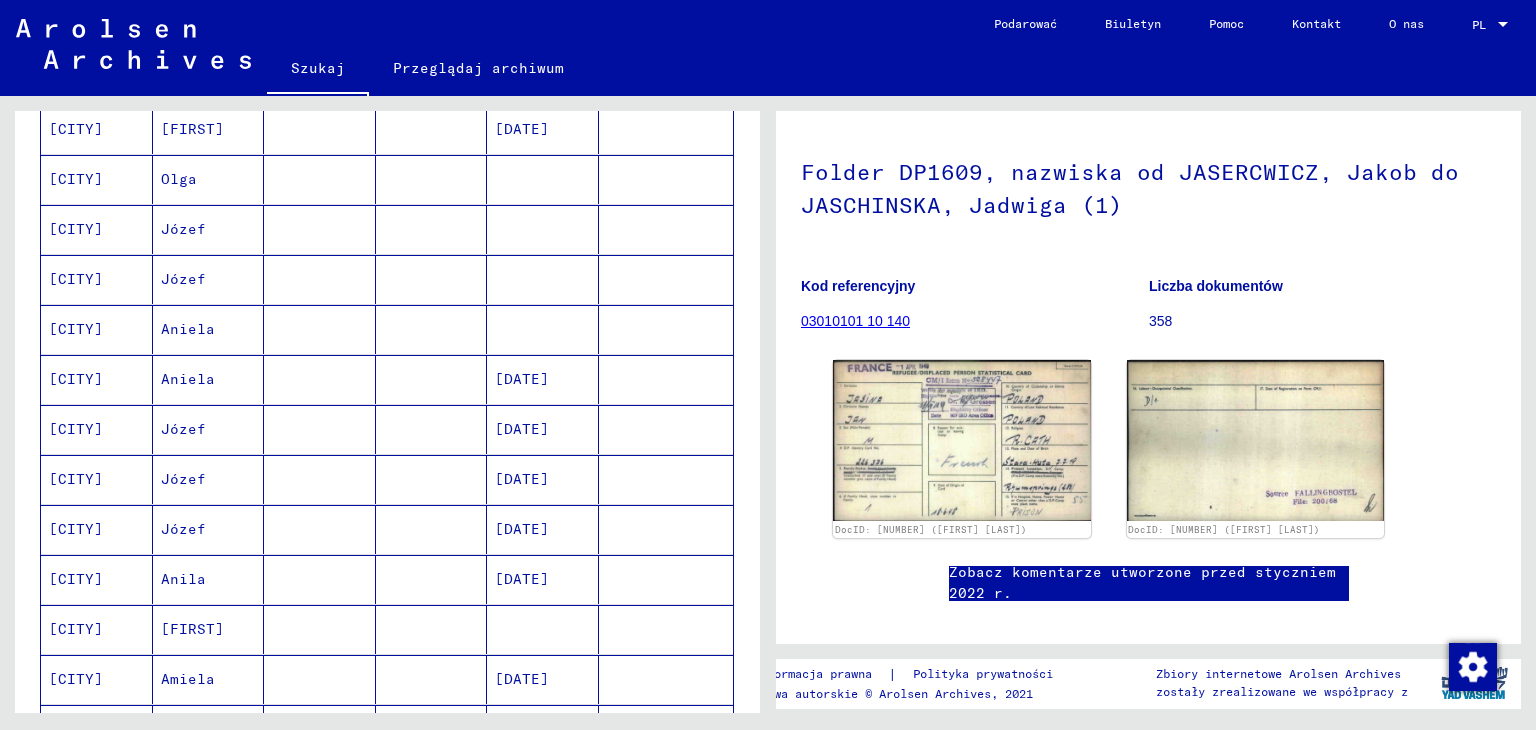 click on "[CITY]" at bounding box center (76, 279) 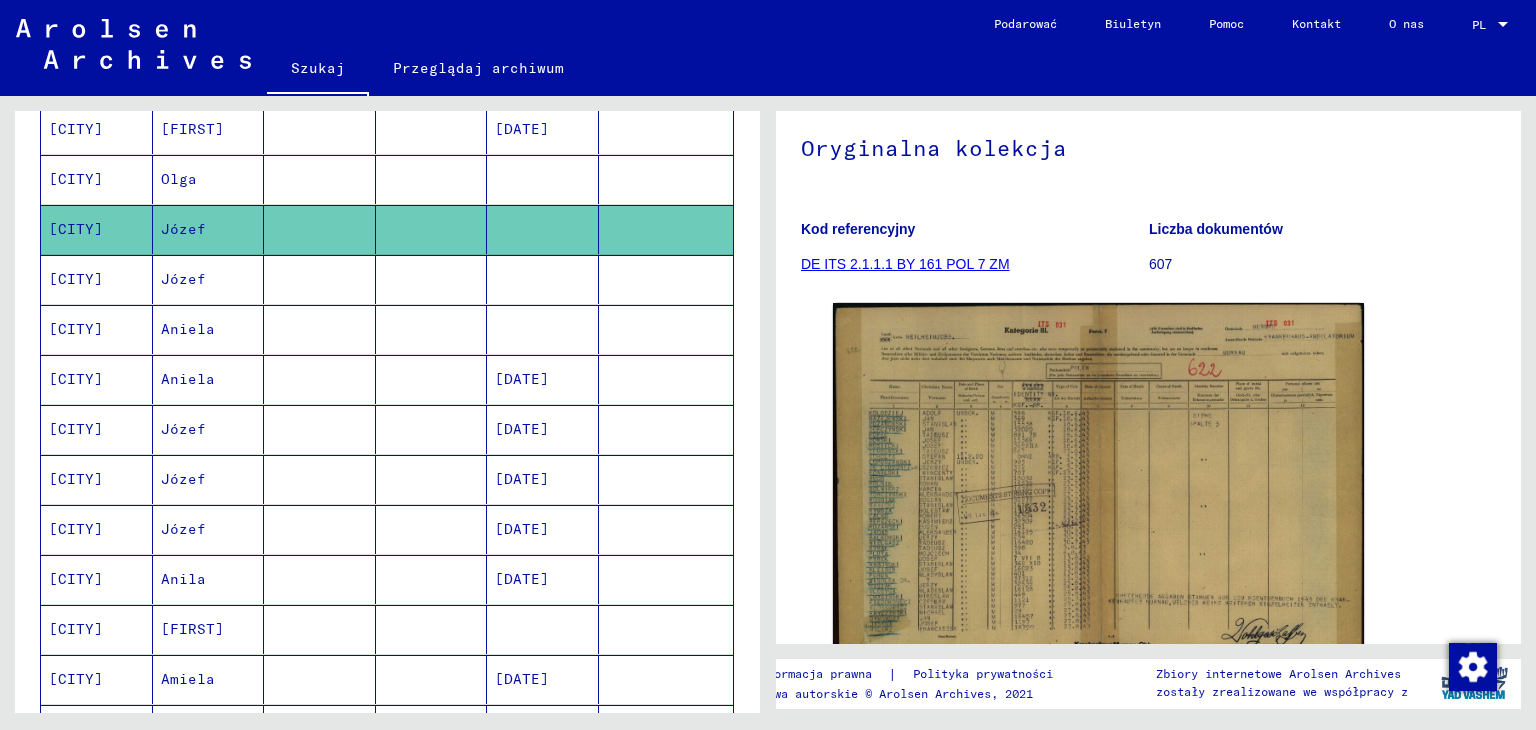 scroll, scrollTop: 200, scrollLeft: 0, axis: vertical 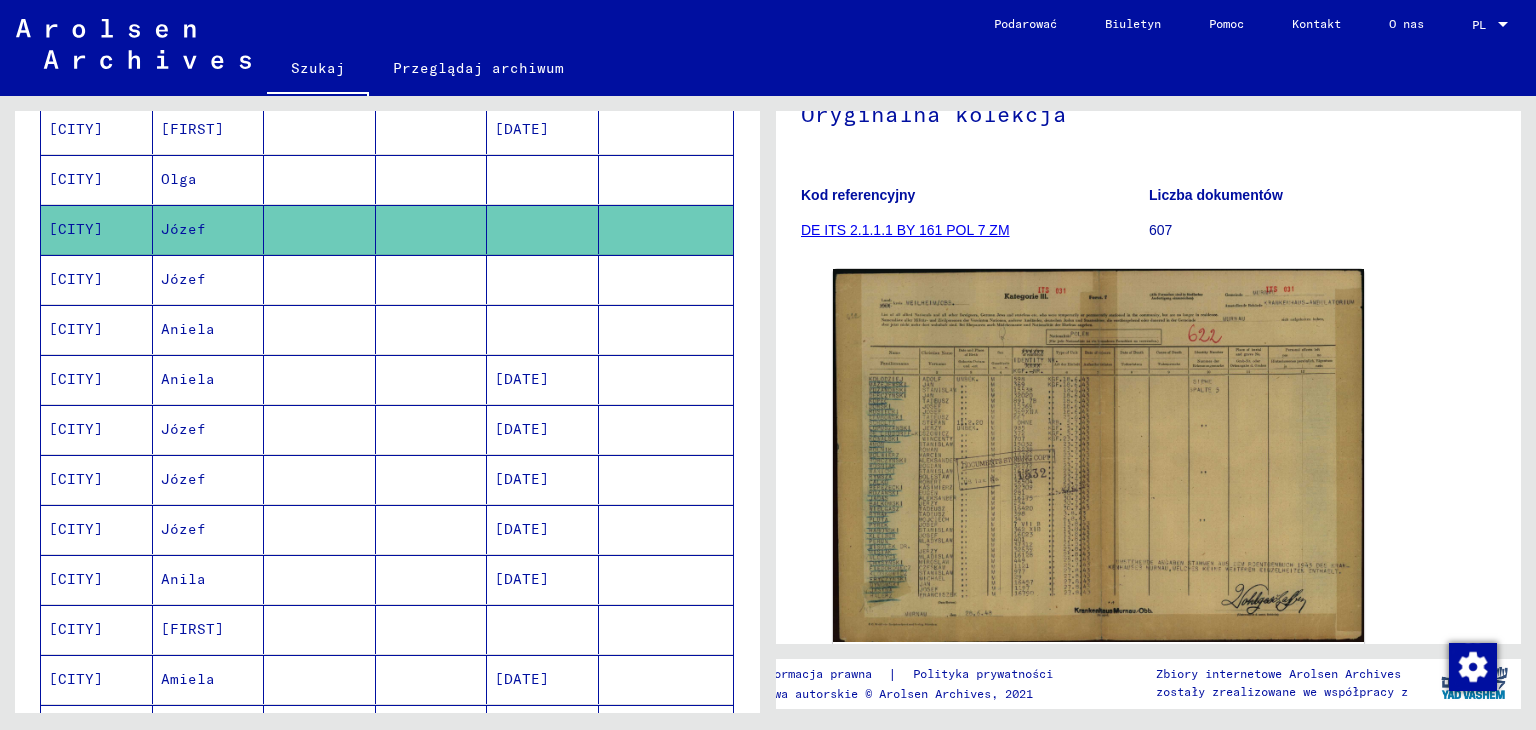 click on "[CITY]" at bounding box center [76, 329] 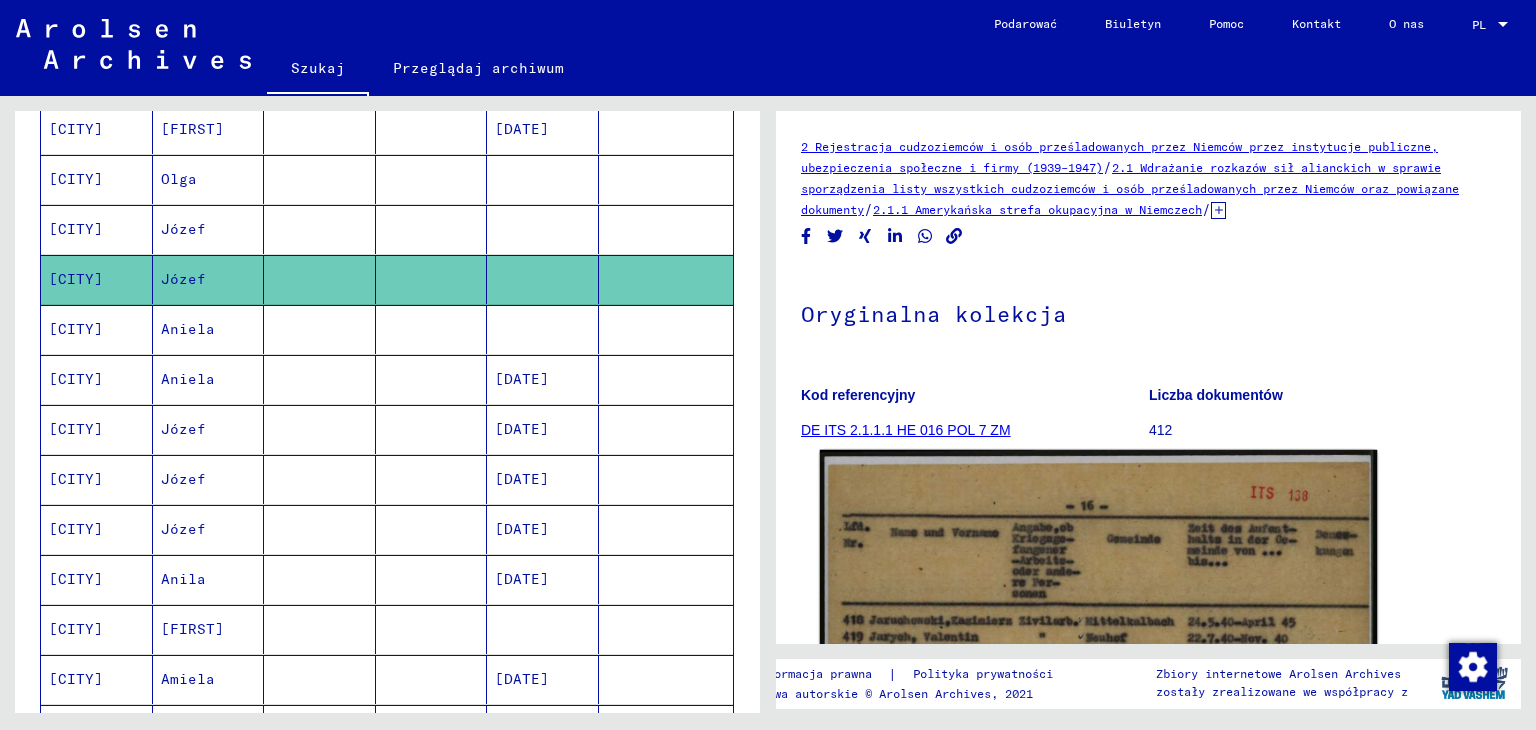 scroll, scrollTop: 0, scrollLeft: 0, axis: both 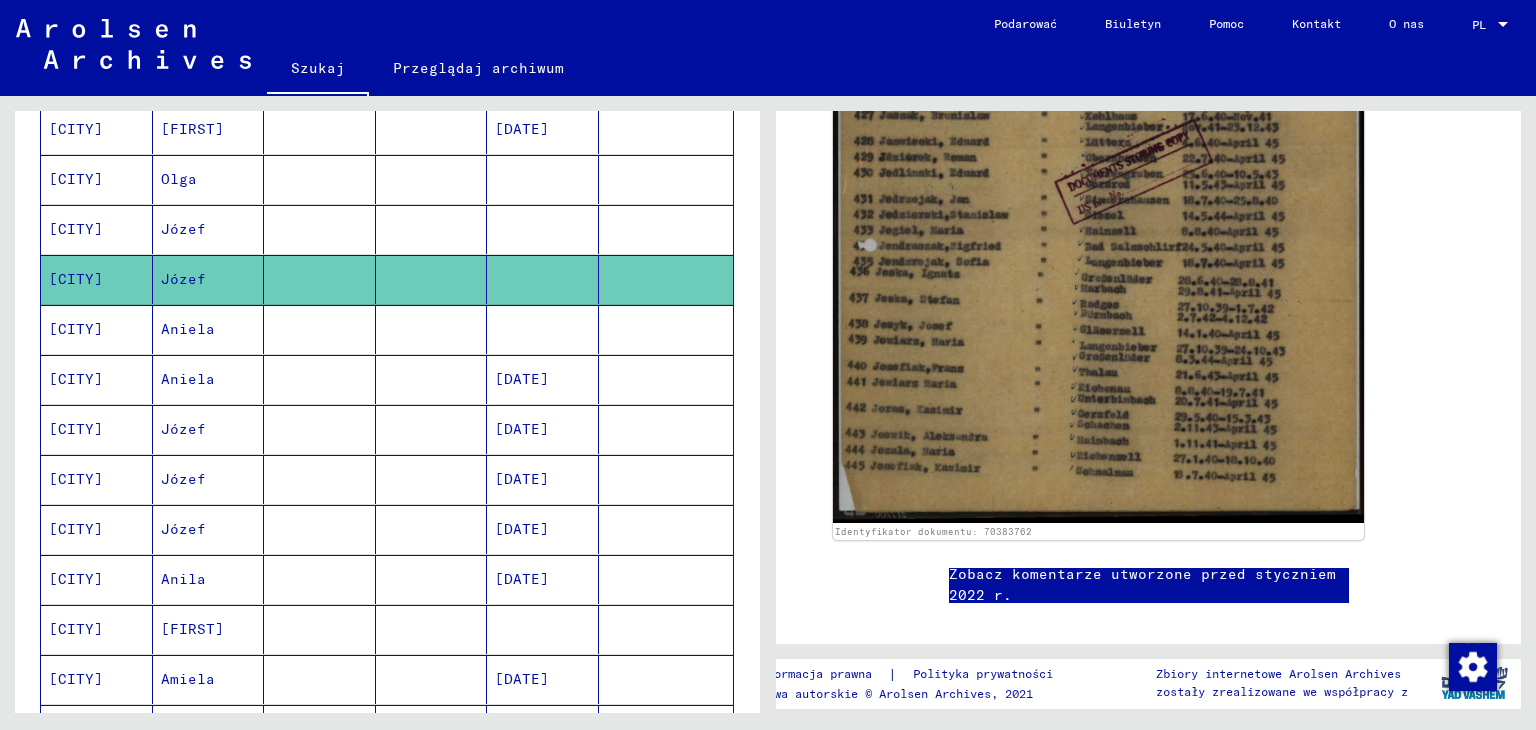 click on "[CITY]" at bounding box center [76, 479] 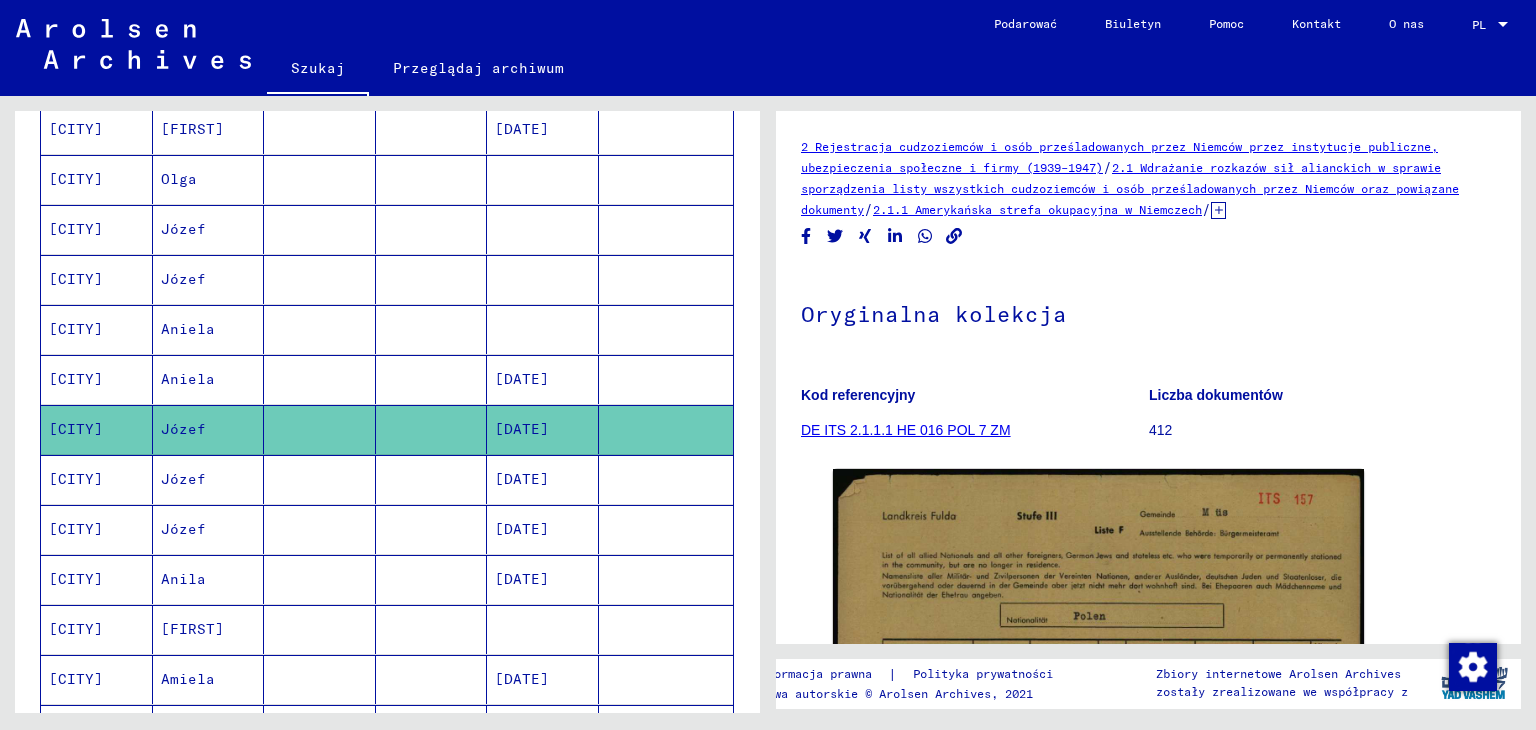 scroll, scrollTop: 0, scrollLeft: 0, axis: both 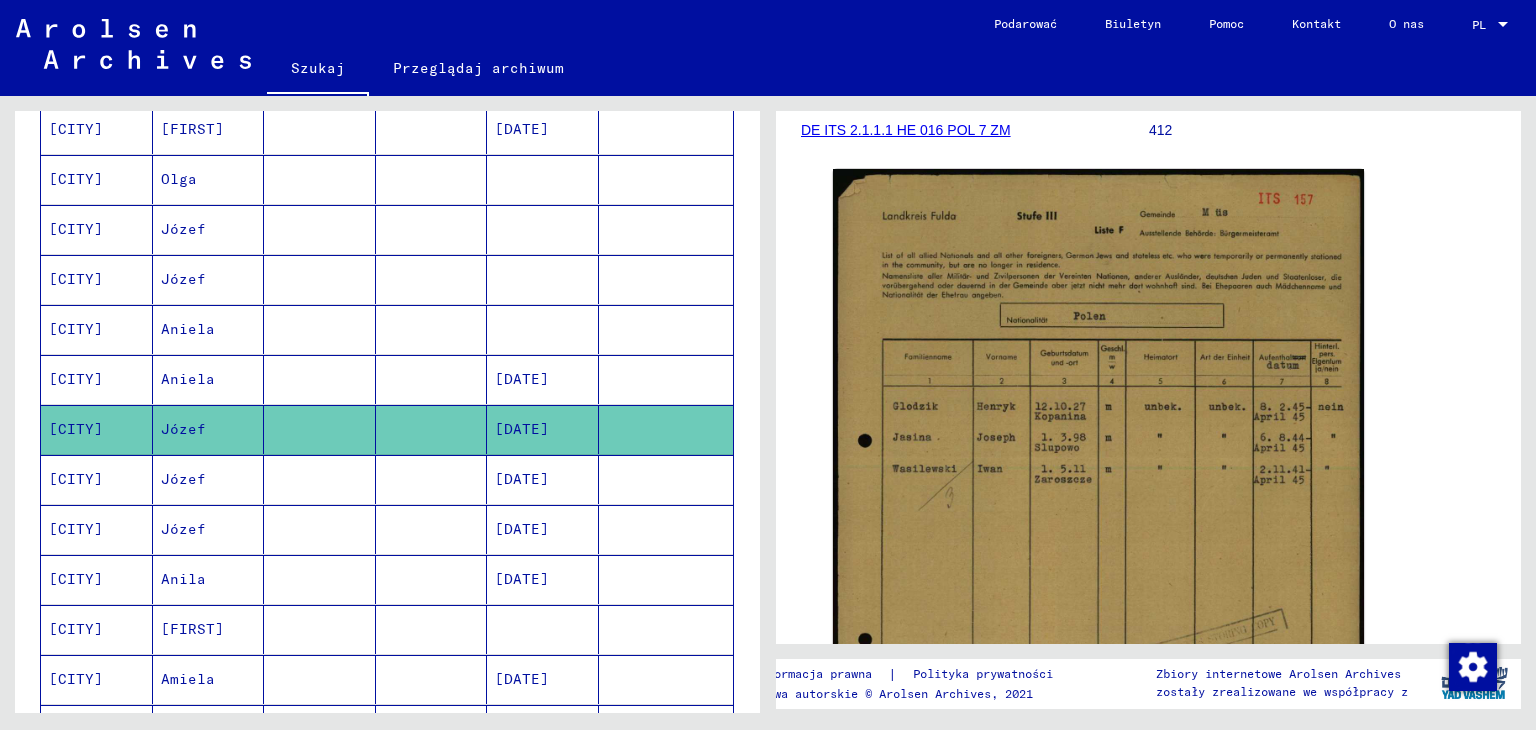 click on "[CITY]" at bounding box center [76, 529] 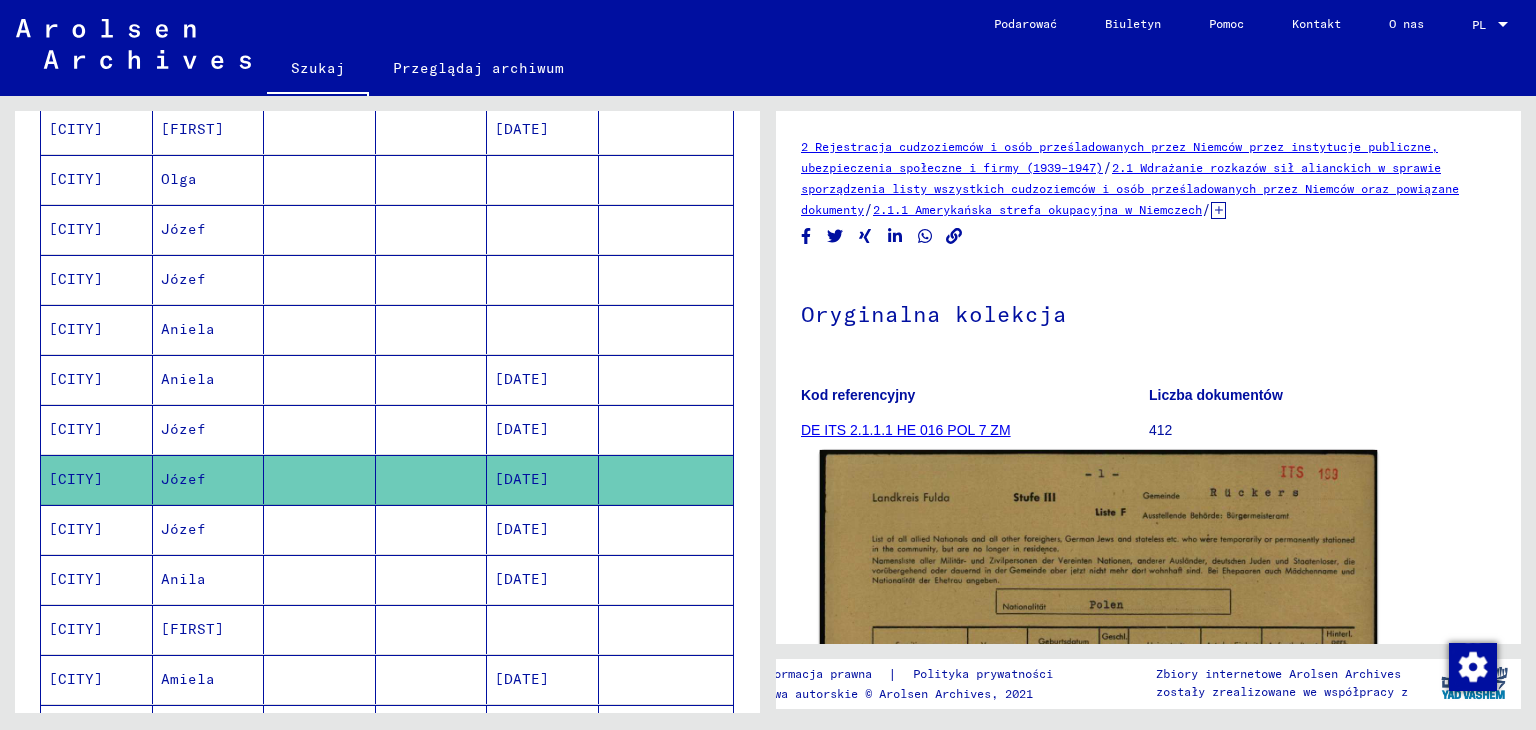 scroll, scrollTop: 0, scrollLeft: 0, axis: both 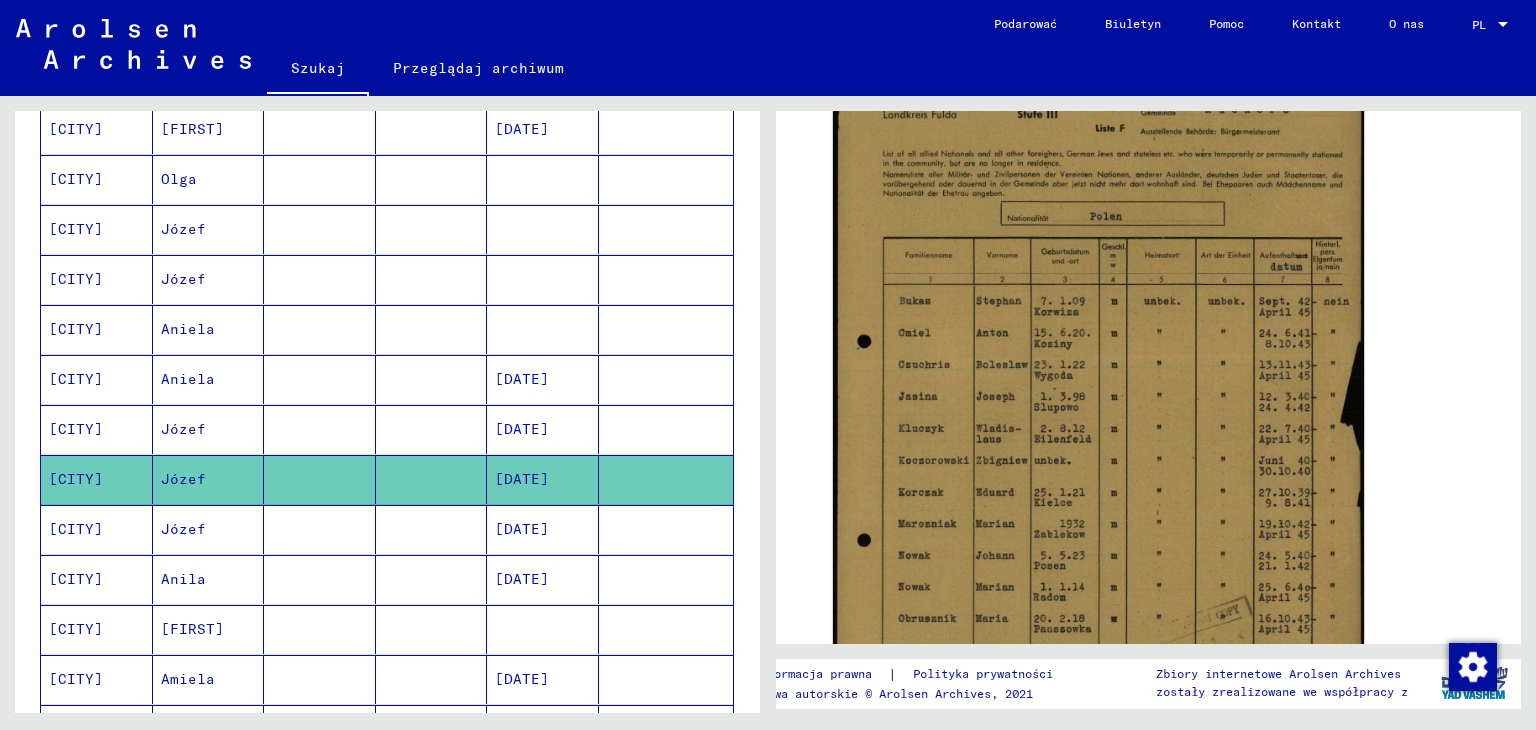 click on "[CITY]" at bounding box center (76, 579) 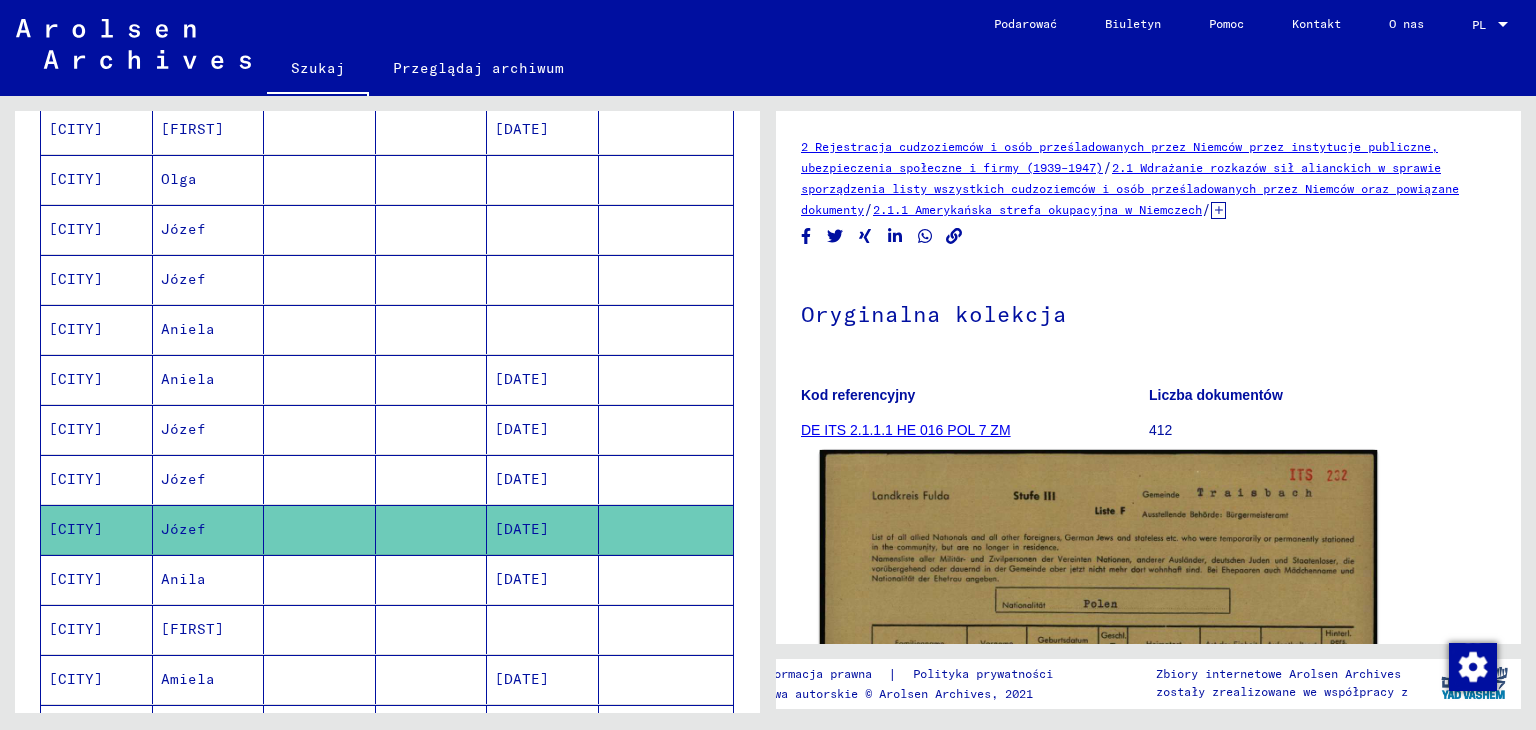 scroll, scrollTop: 287, scrollLeft: 0, axis: vertical 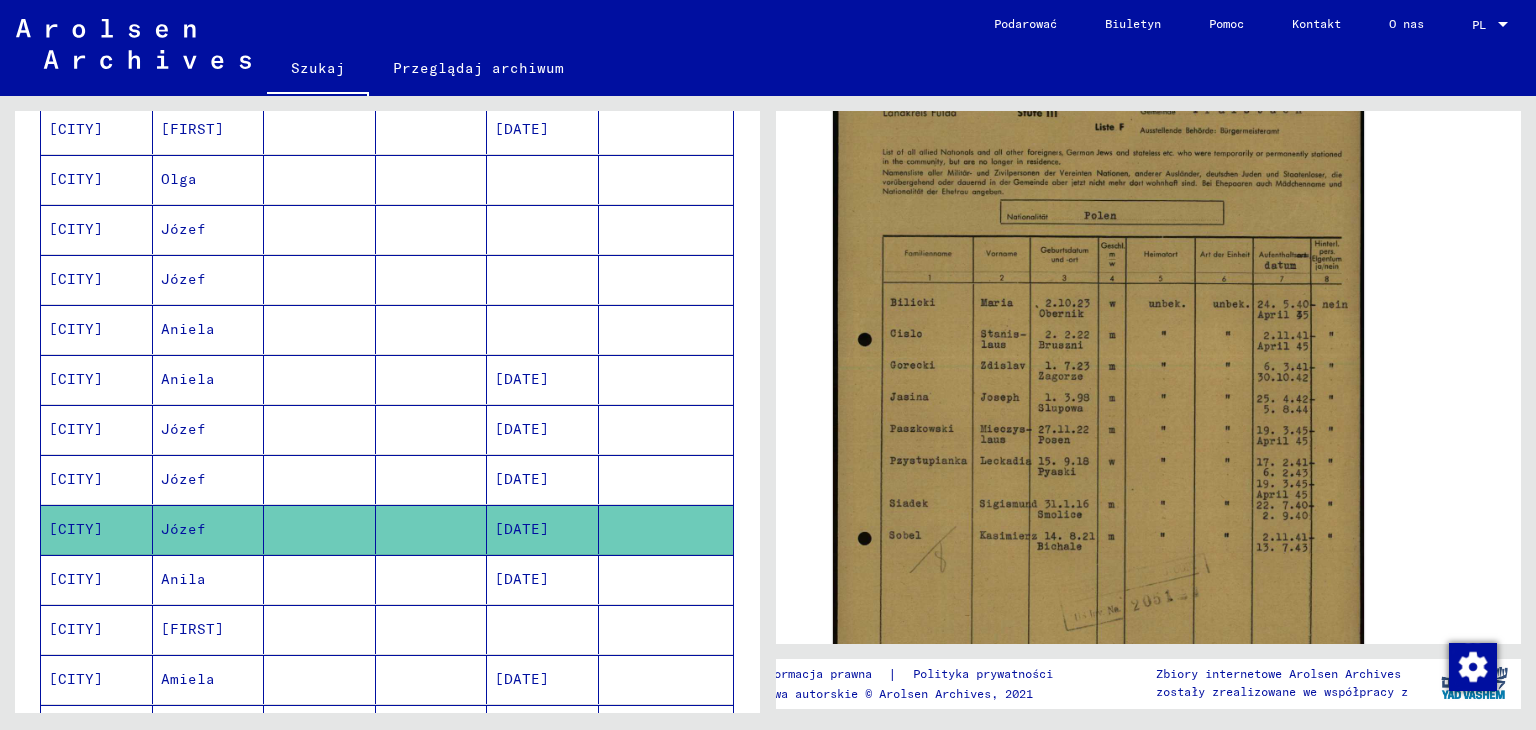 click on "[CITY]" at bounding box center [76, 629] 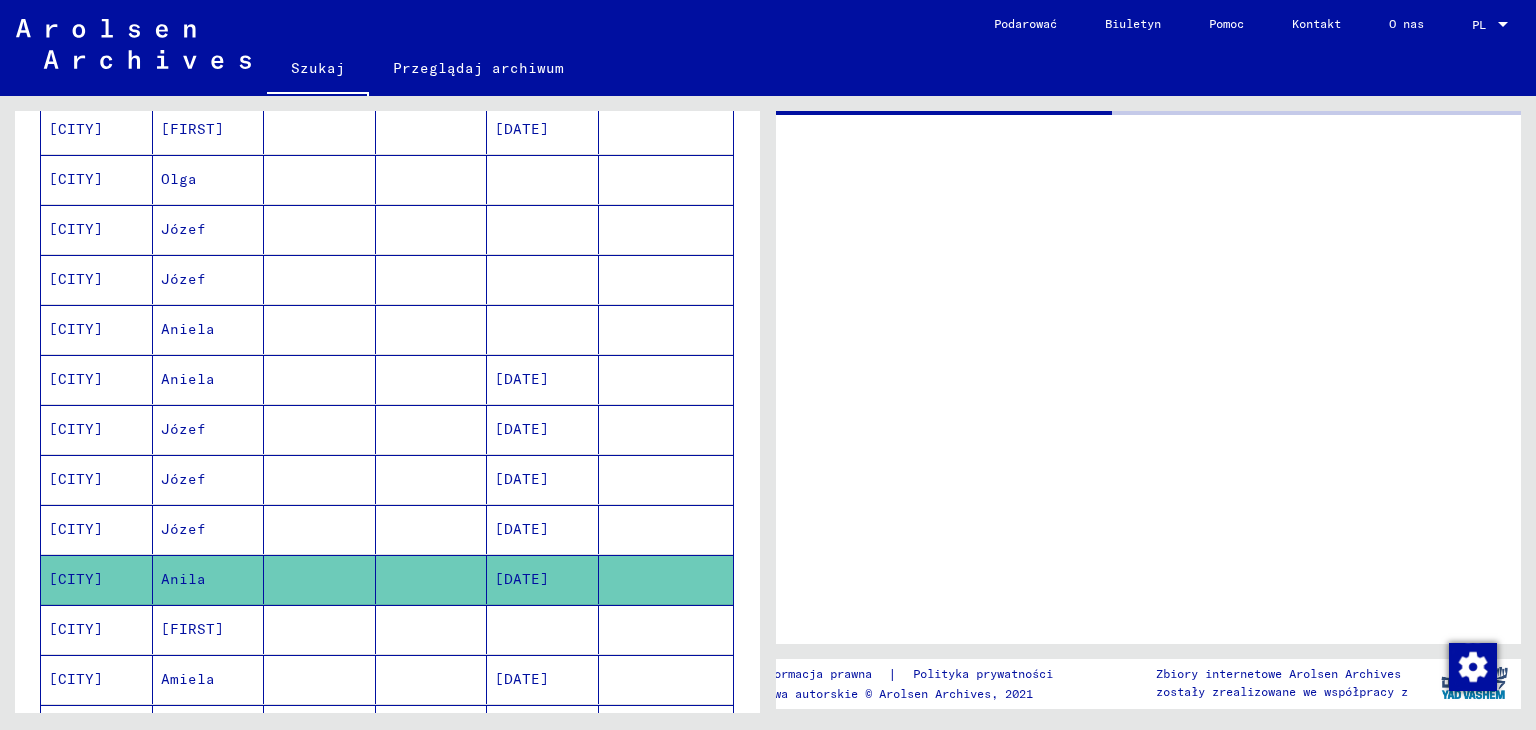 scroll, scrollTop: 0, scrollLeft: 0, axis: both 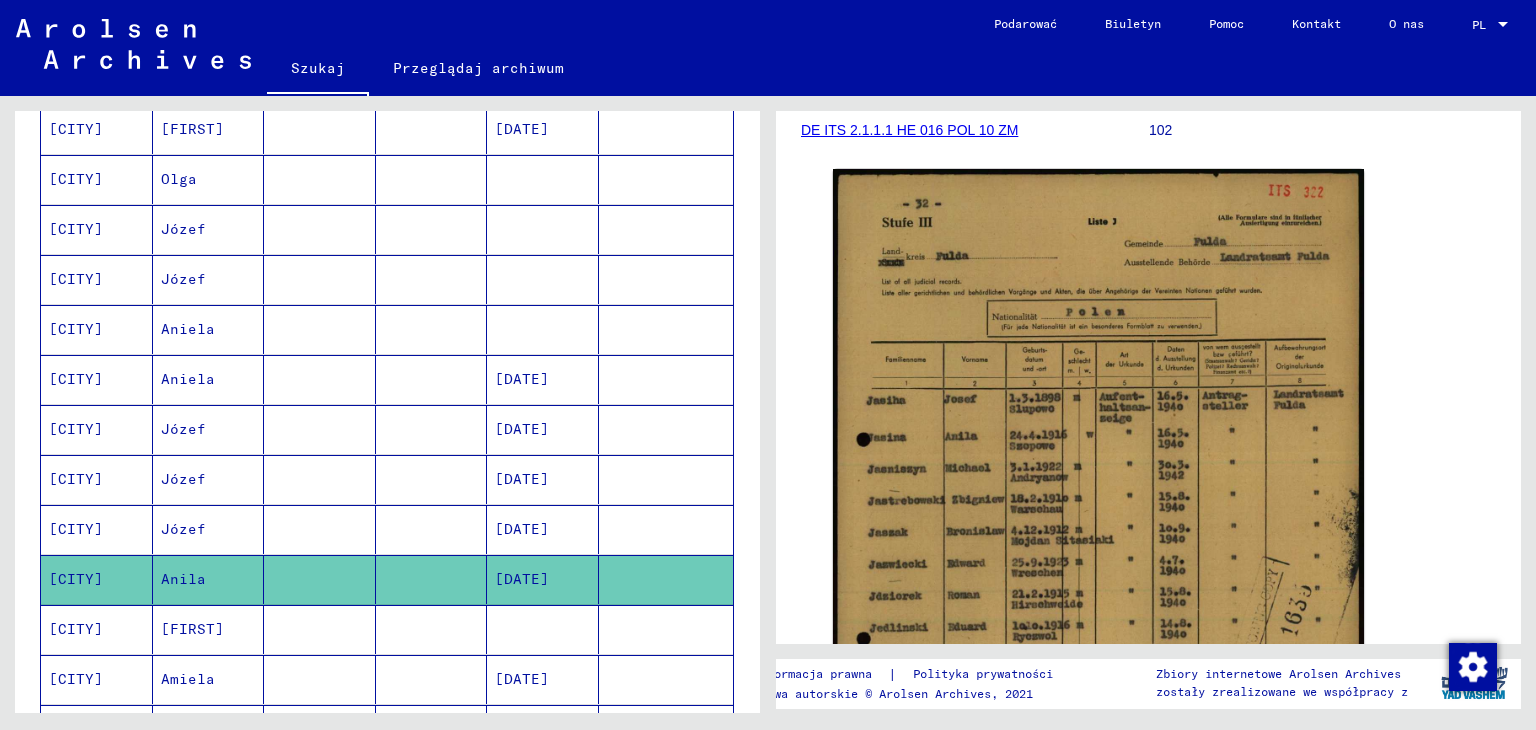 click 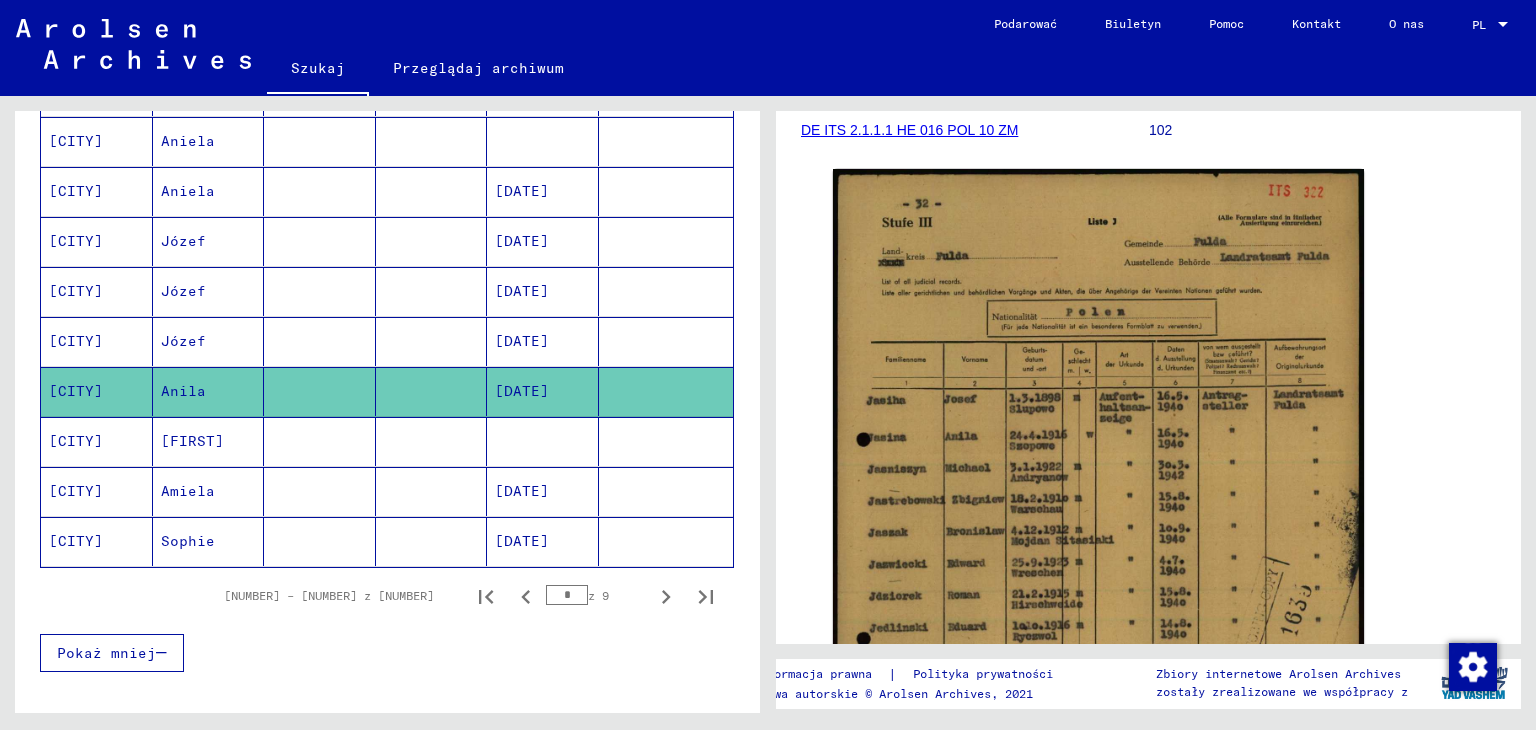 scroll, scrollTop: 1100, scrollLeft: 0, axis: vertical 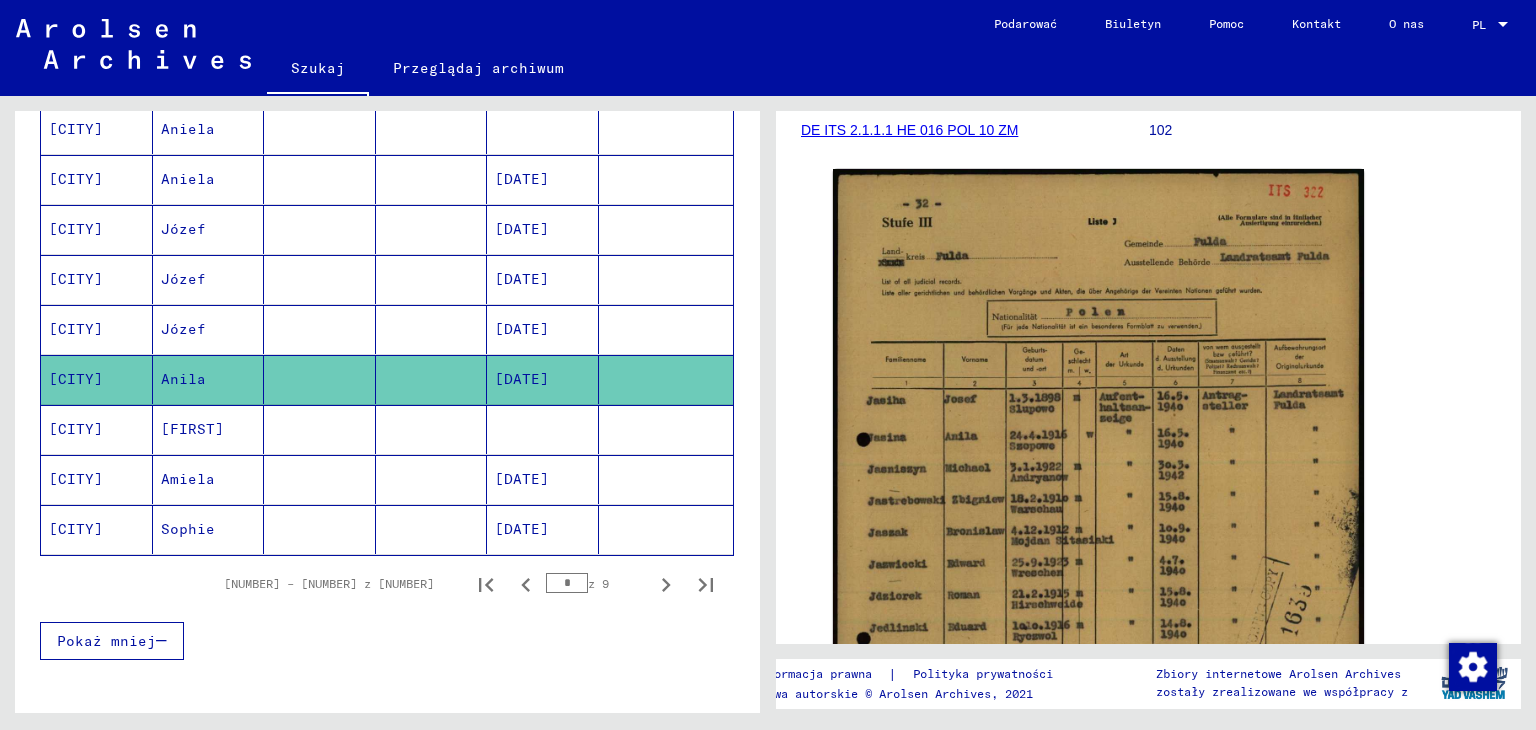 click on "[CITY]" 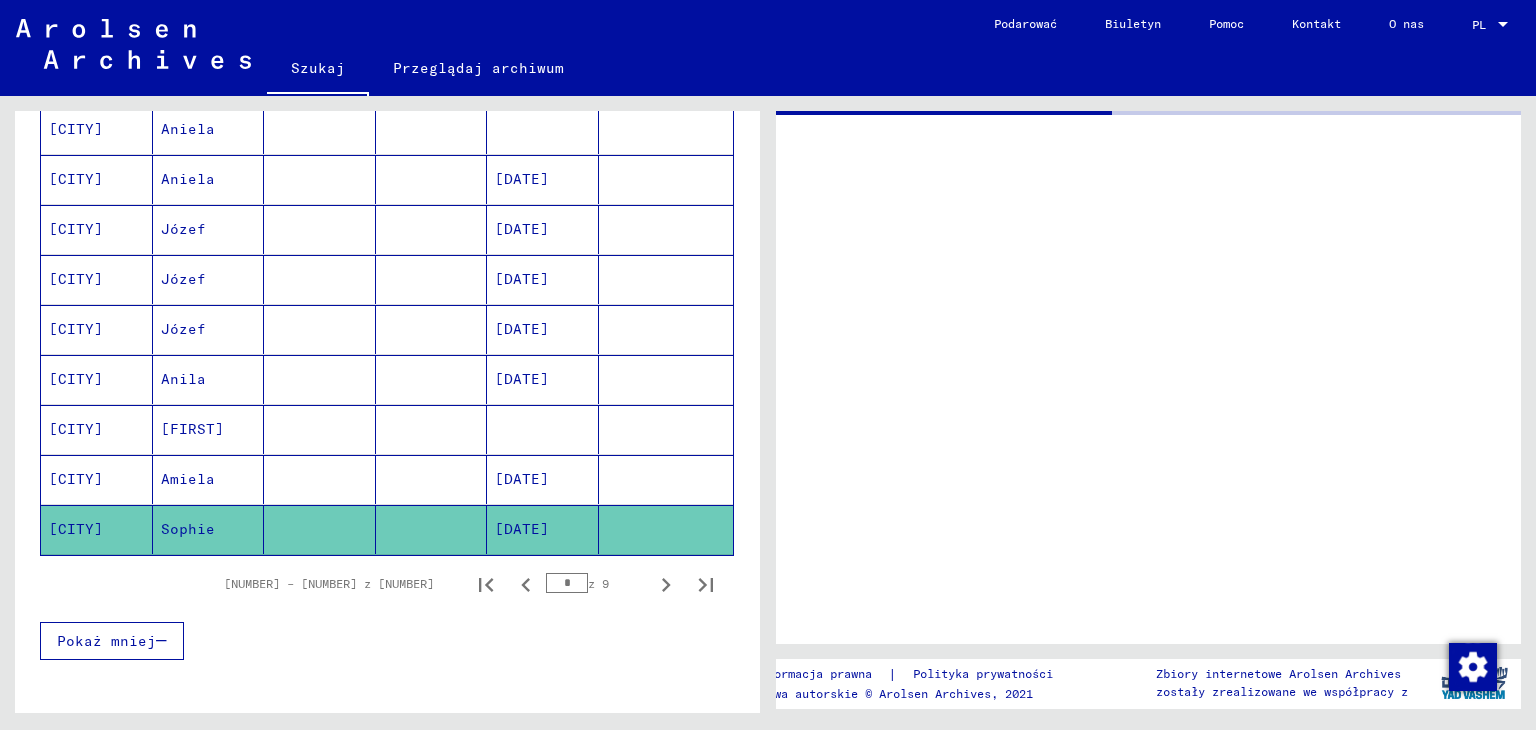 scroll, scrollTop: 0, scrollLeft: 0, axis: both 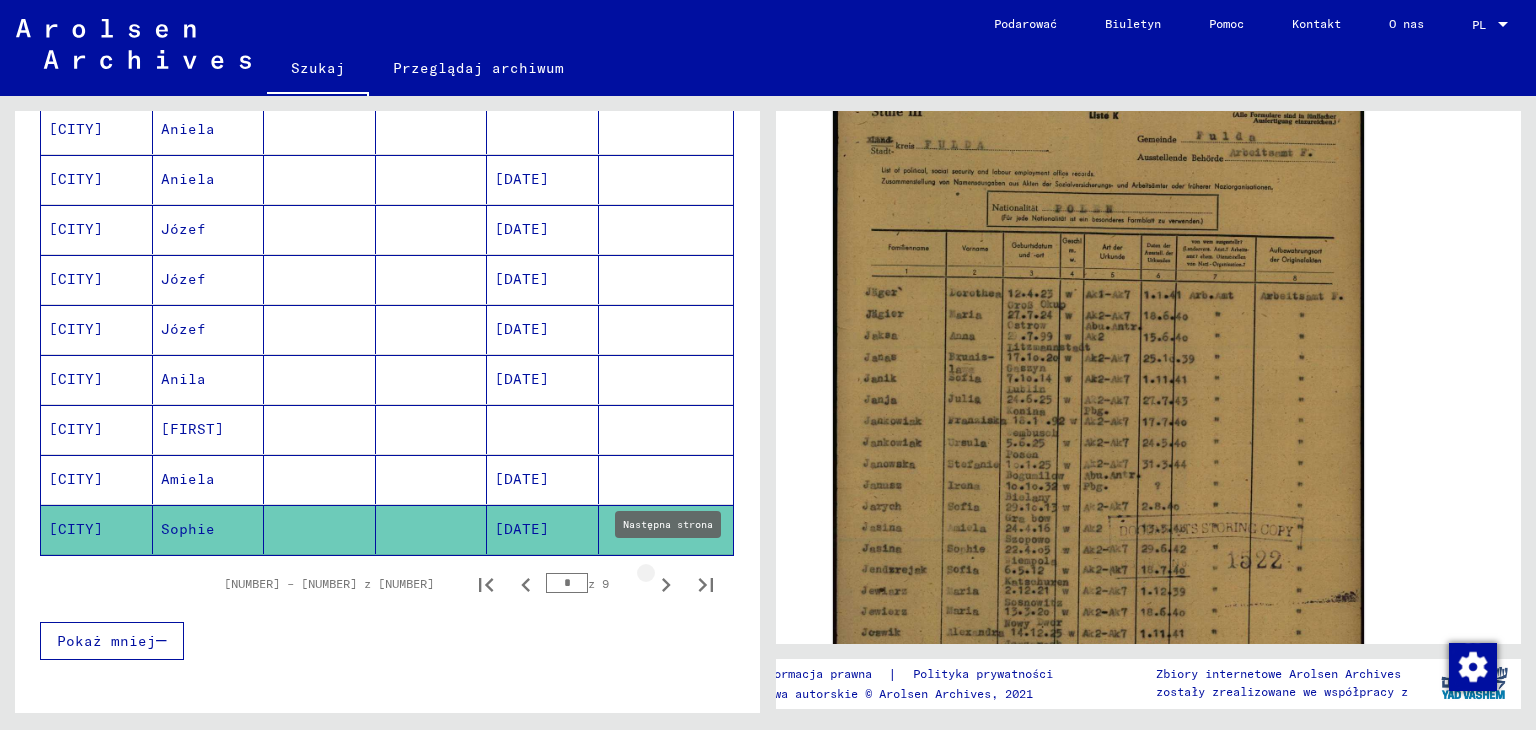 click 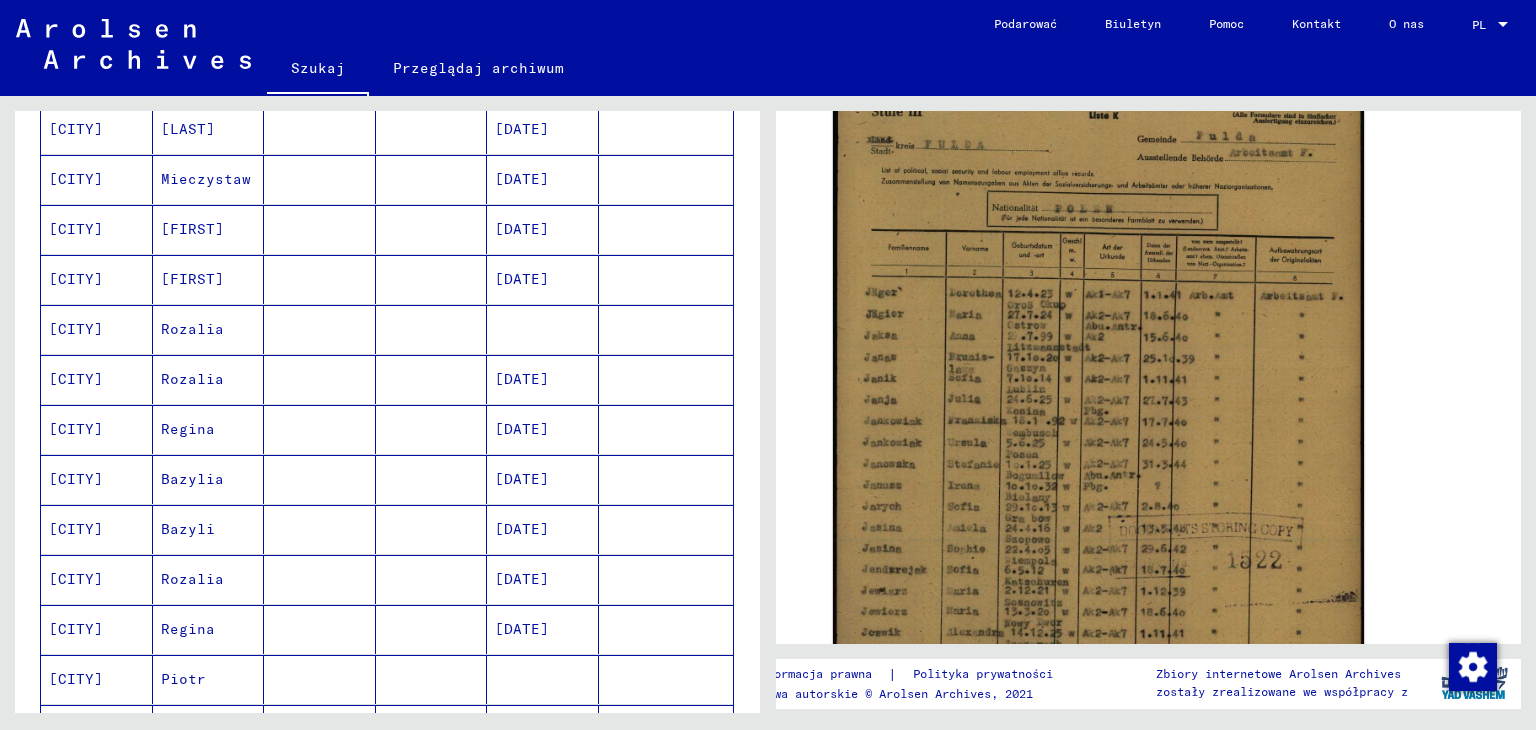 scroll, scrollTop: 200, scrollLeft: 0, axis: vertical 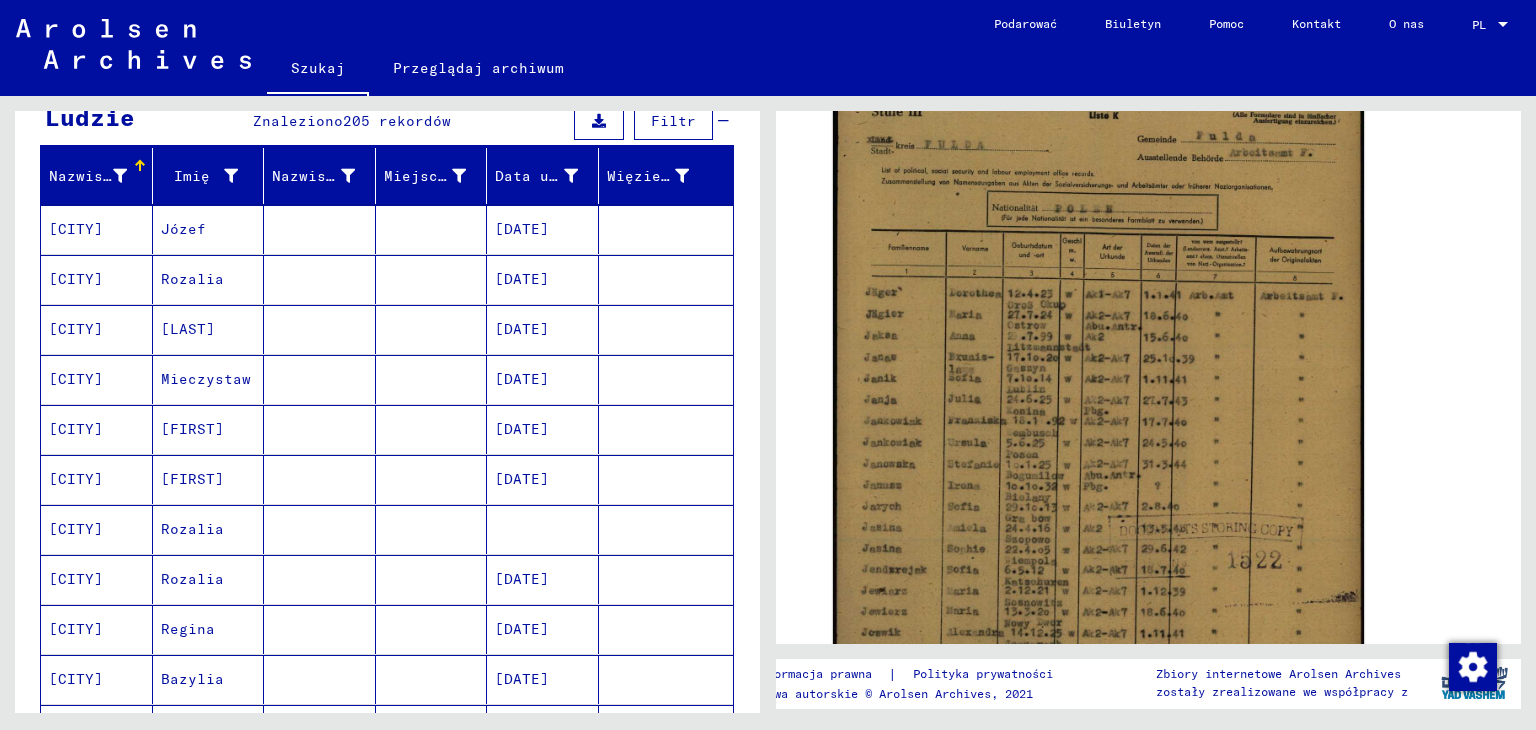 click on "[CITY]" at bounding box center (76, 279) 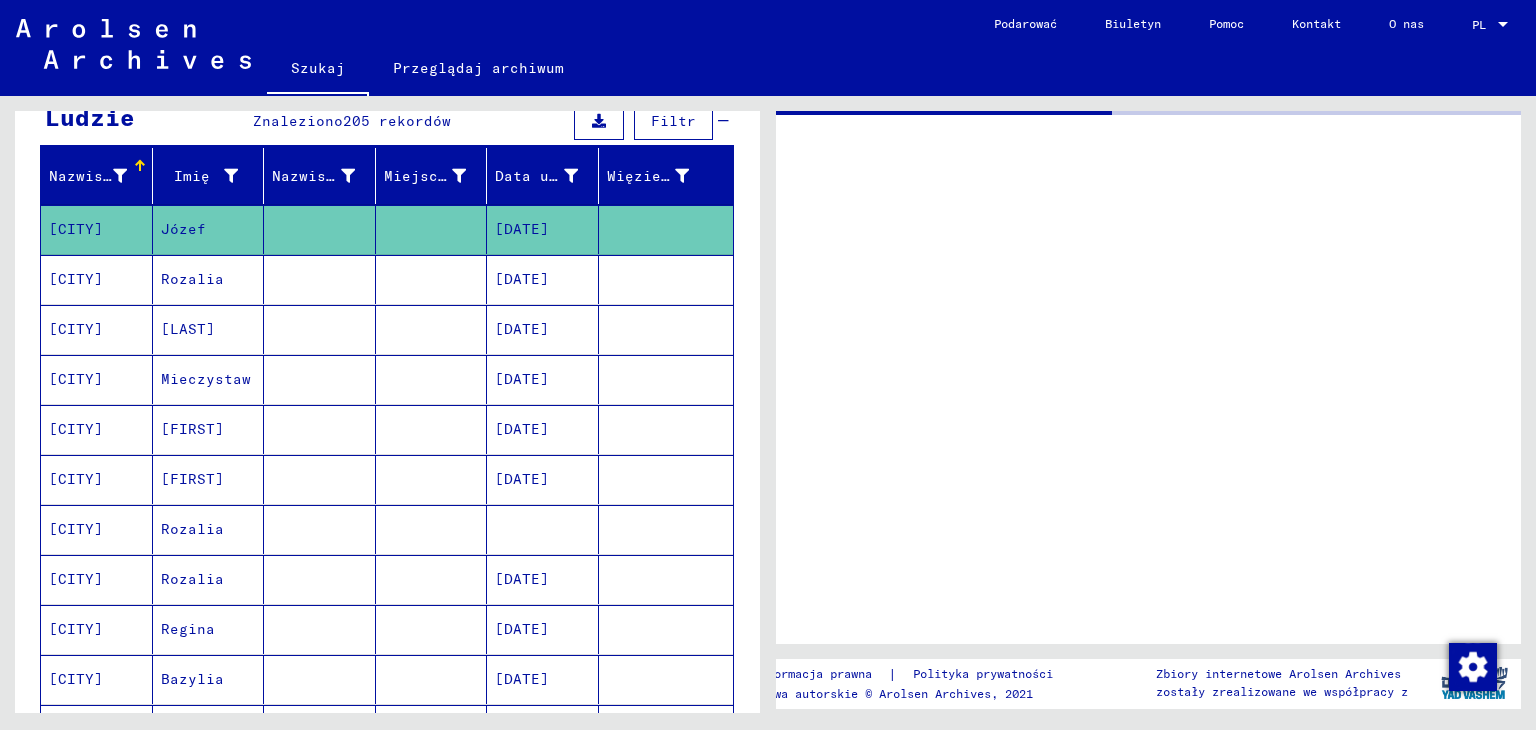 scroll, scrollTop: 0, scrollLeft: 0, axis: both 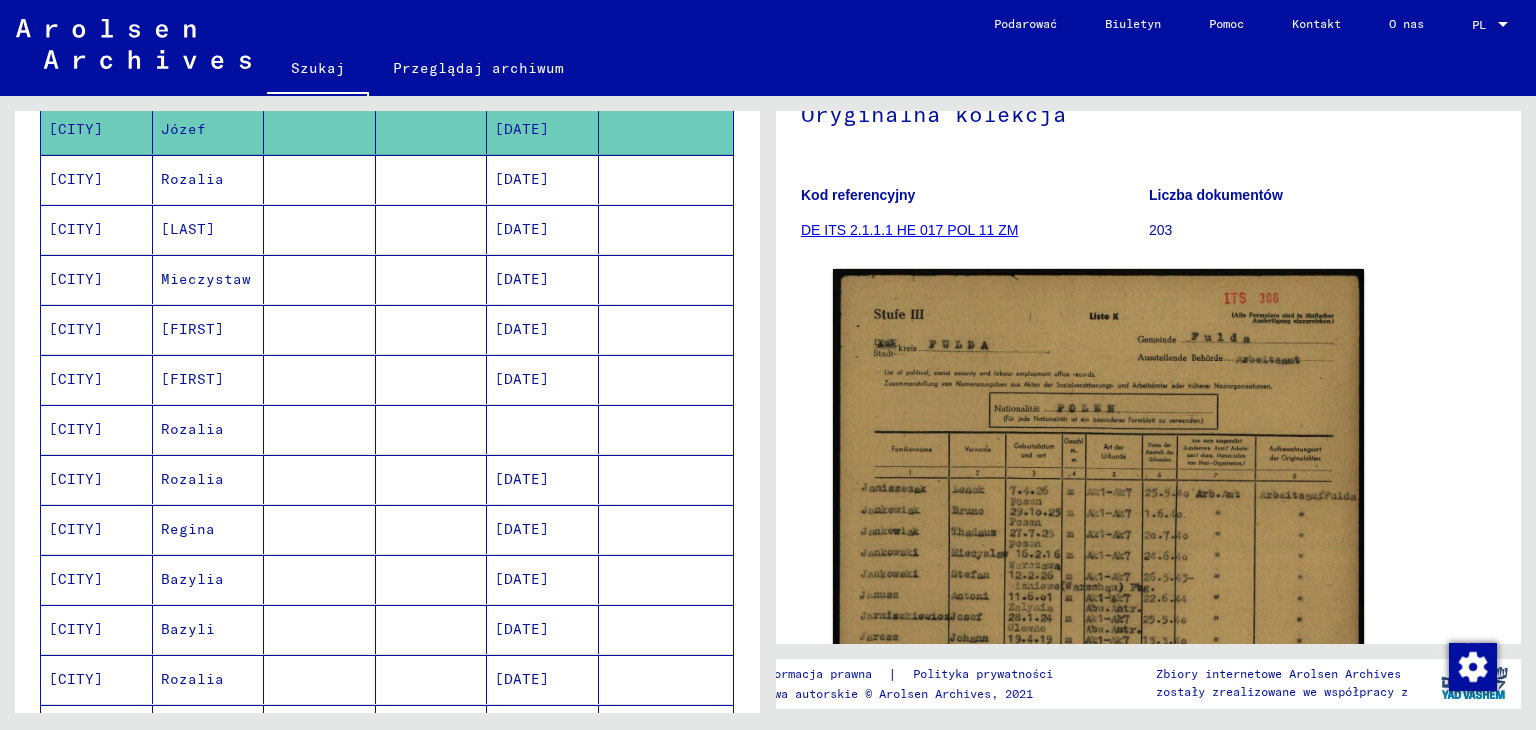 click on "[CITY]" at bounding box center (76, 329) 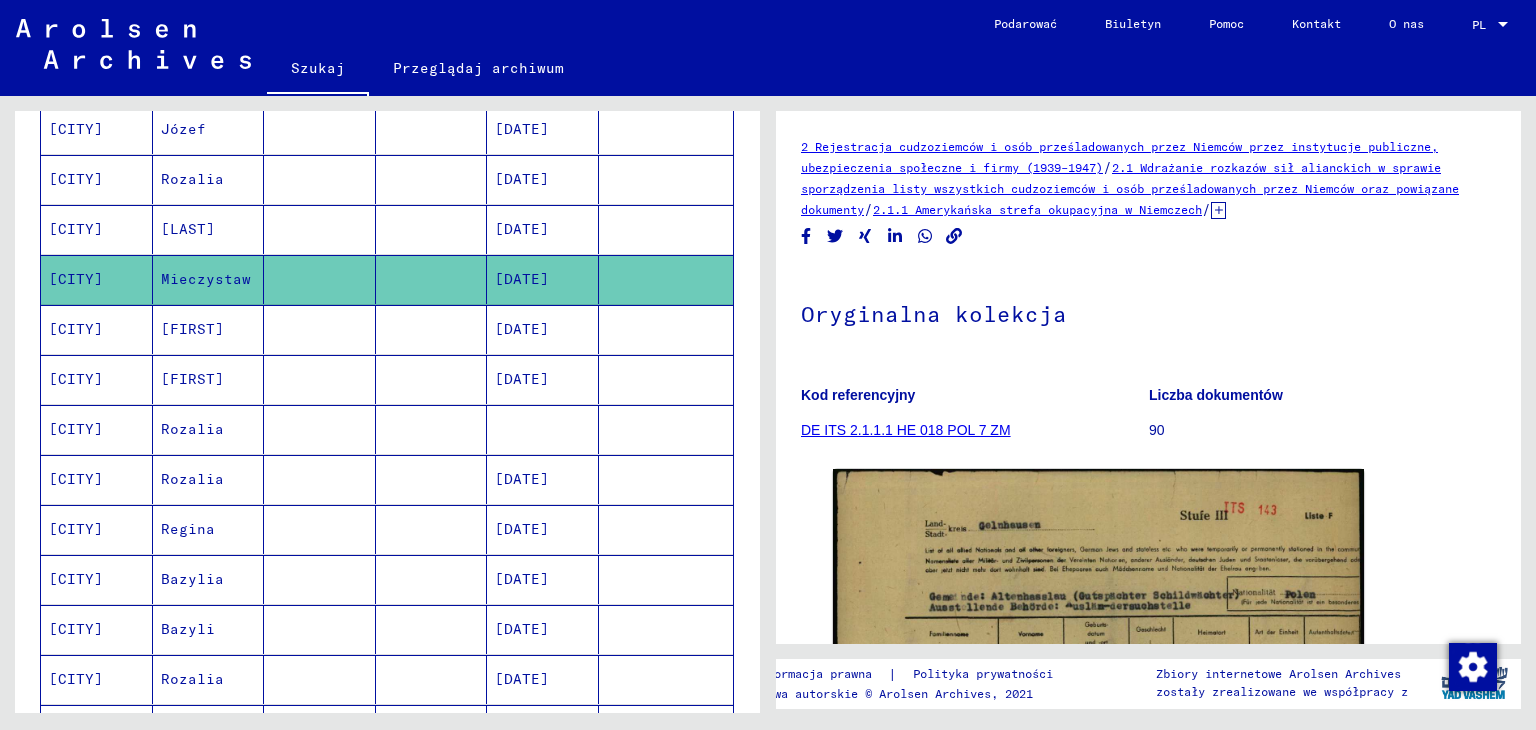 scroll, scrollTop: 0, scrollLeft: 0, axis: both 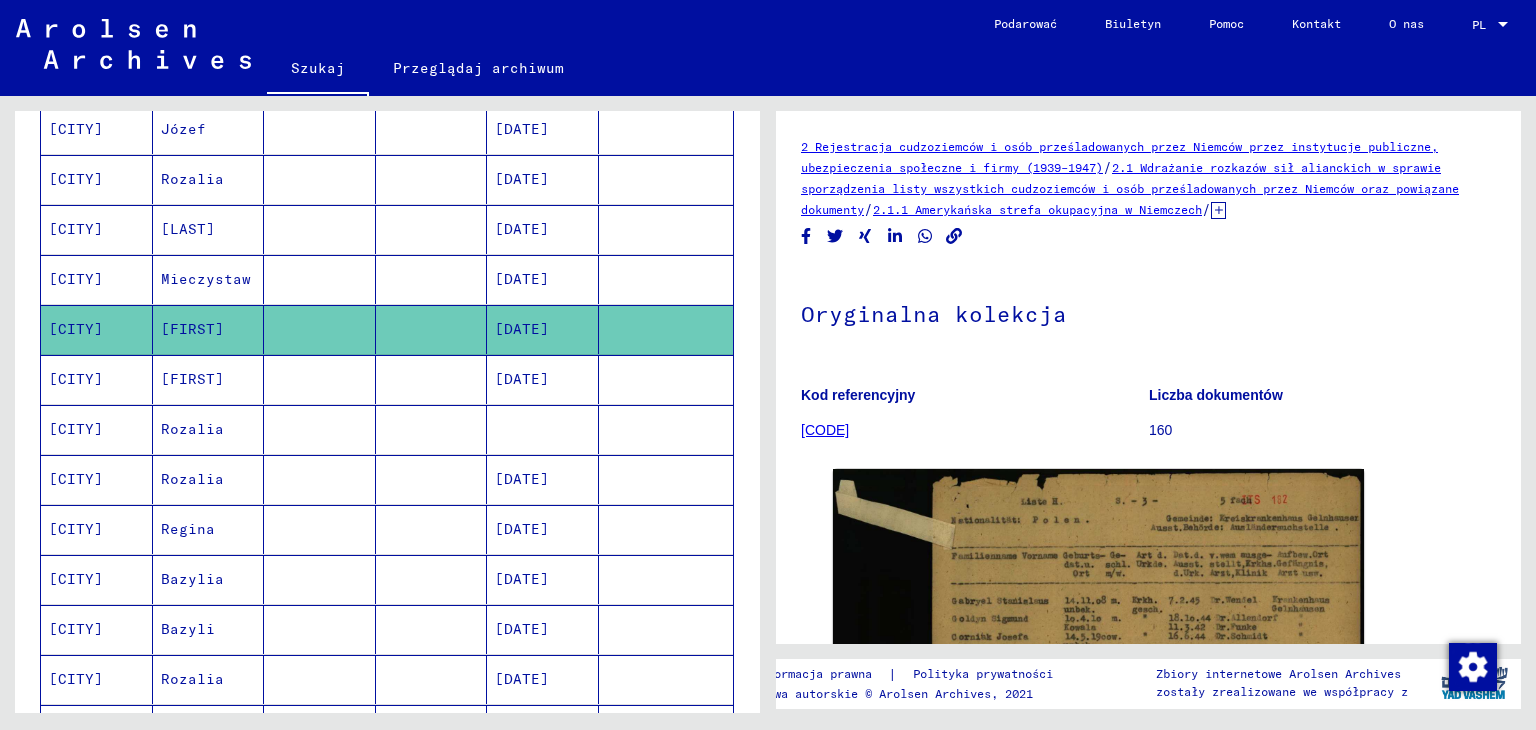 click on "[CITY]" at bounding box center (76, 429) 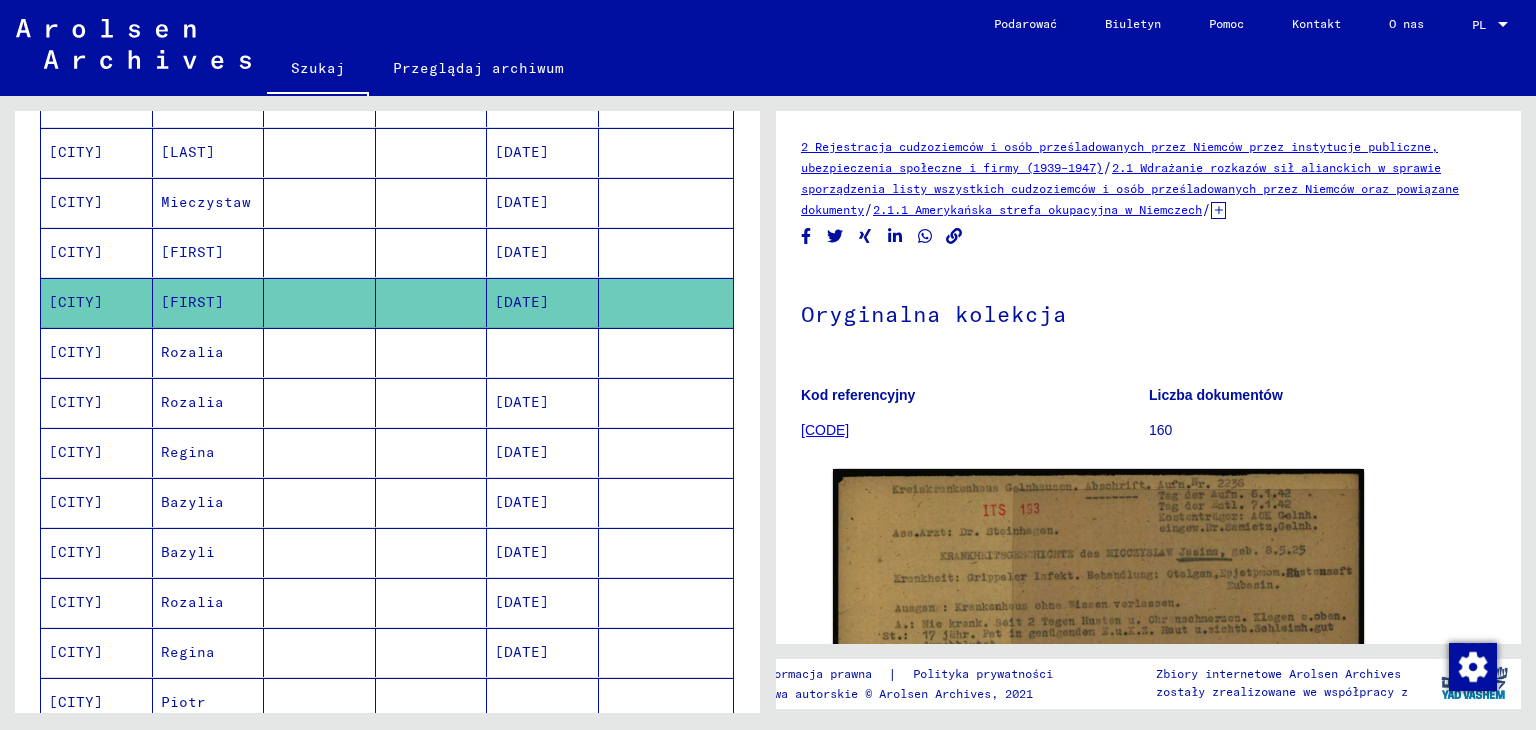 scroll, scrollTop: 400, scrollLeft: 0, axis: vertical 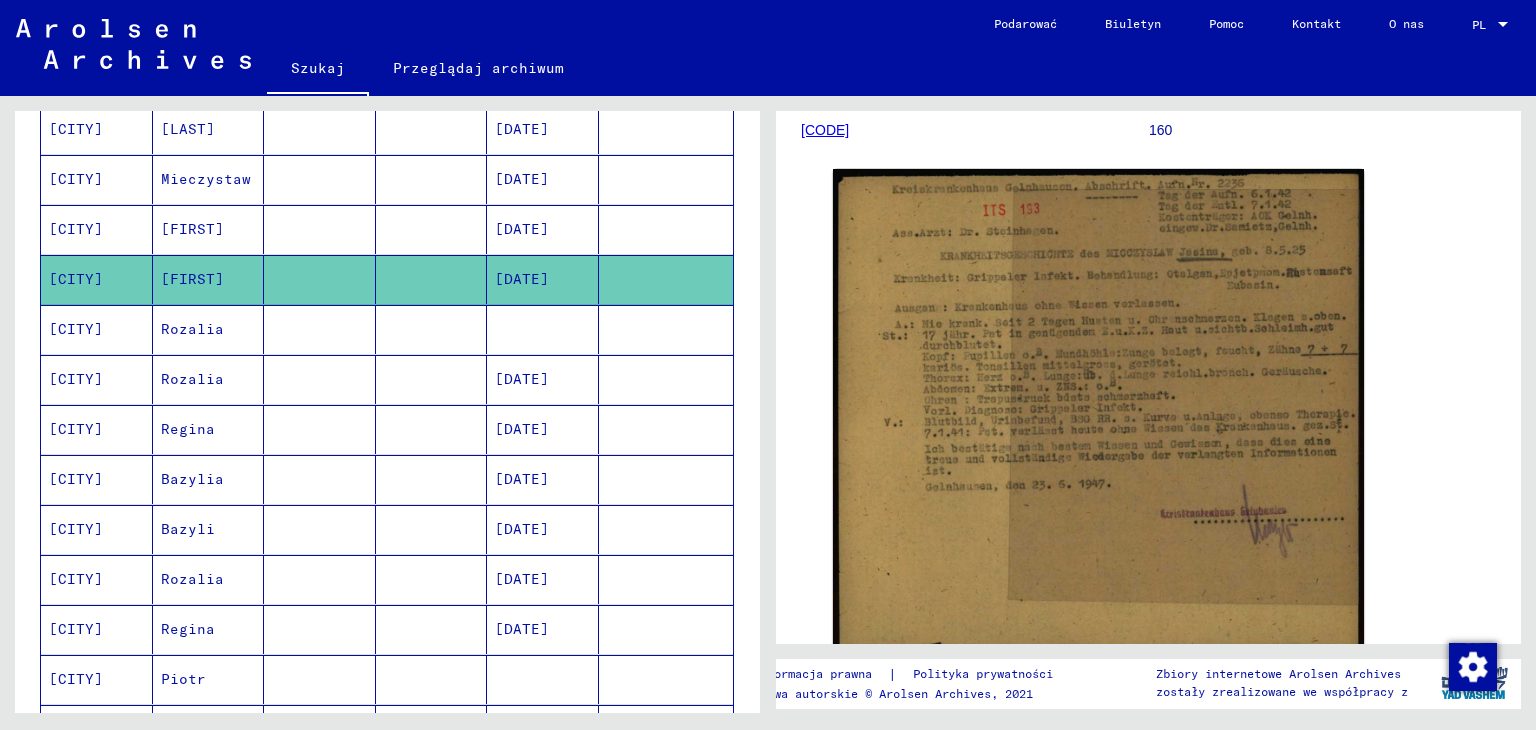 click on "[CITY]" at bounding box center [76, 379] 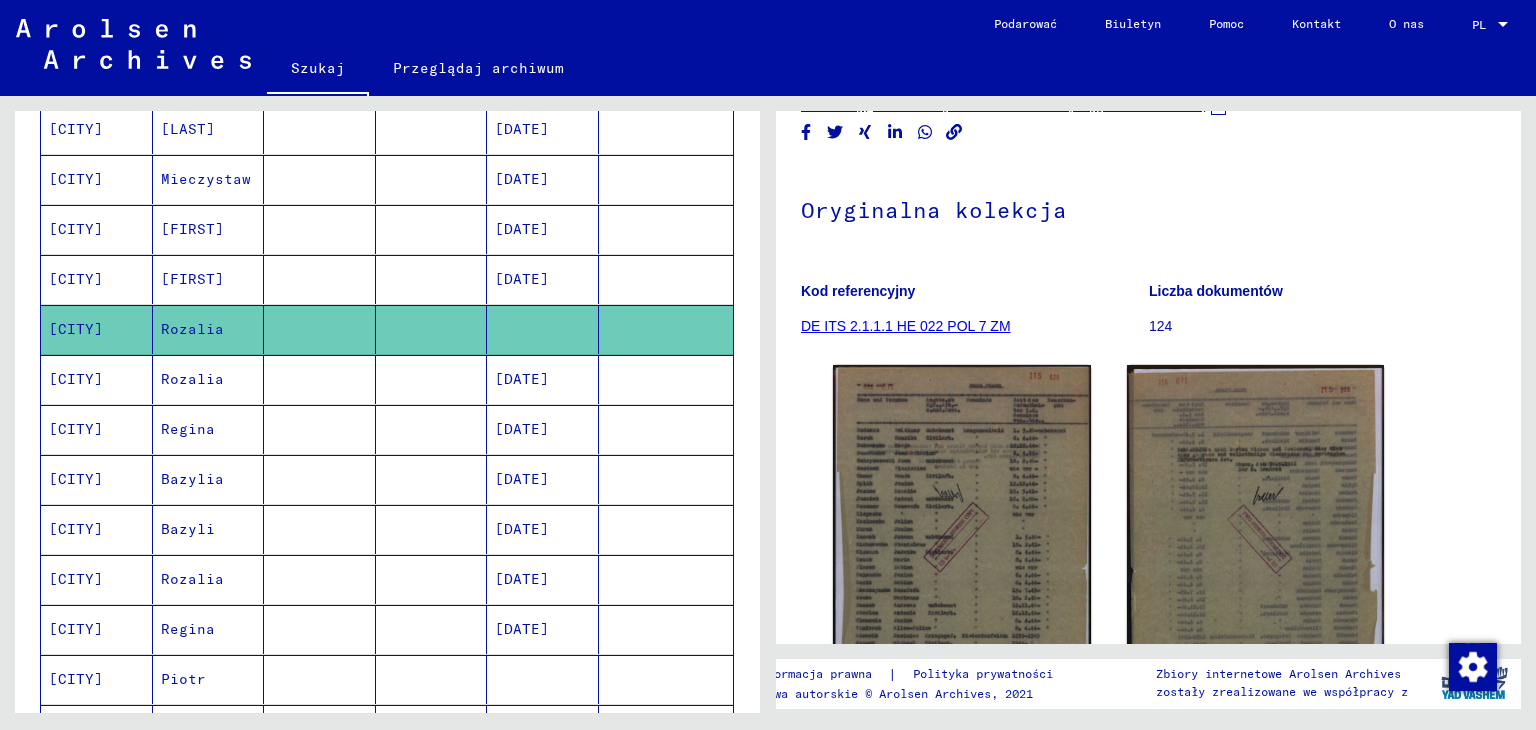 scroll, scrollTop: 300, scrollLeft: 0, axis: vertical 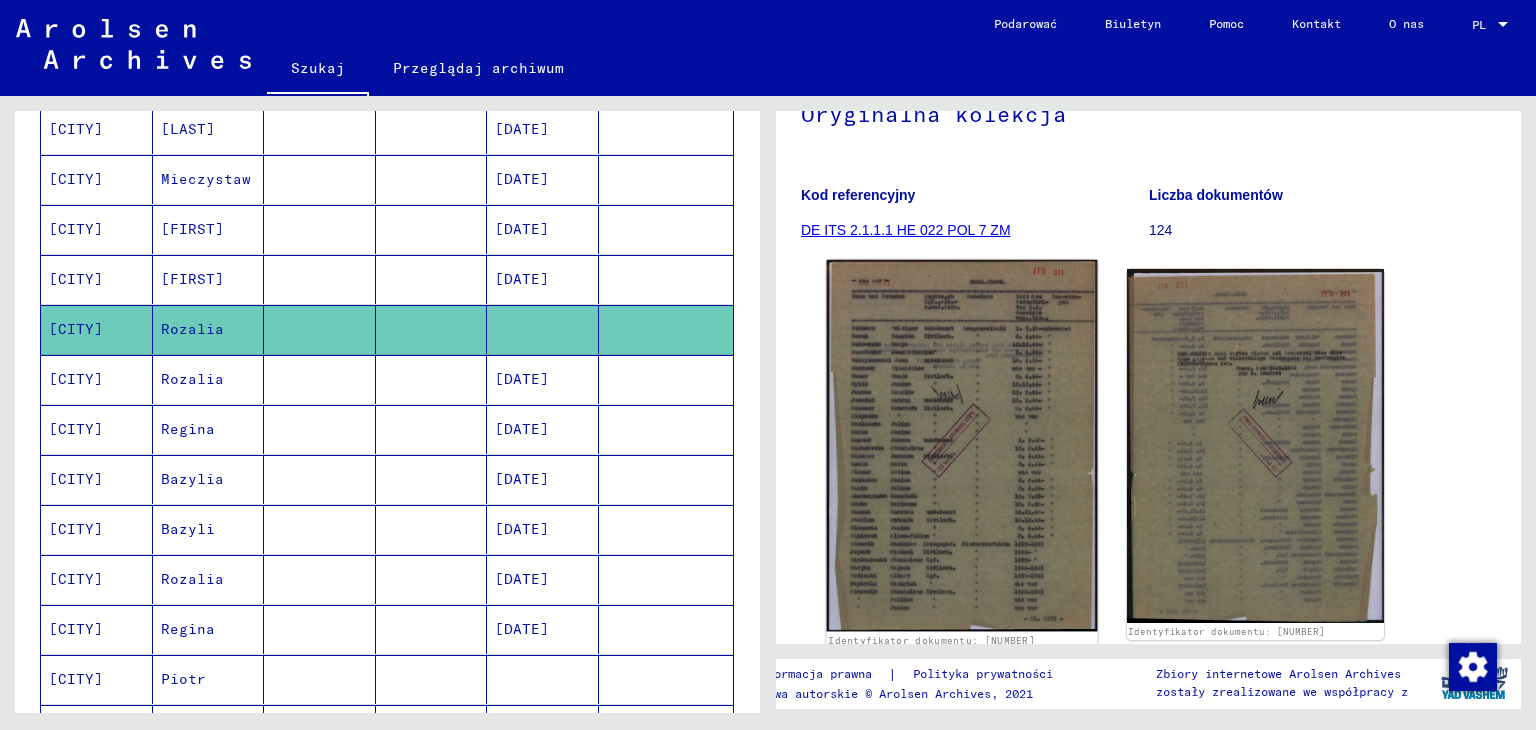click 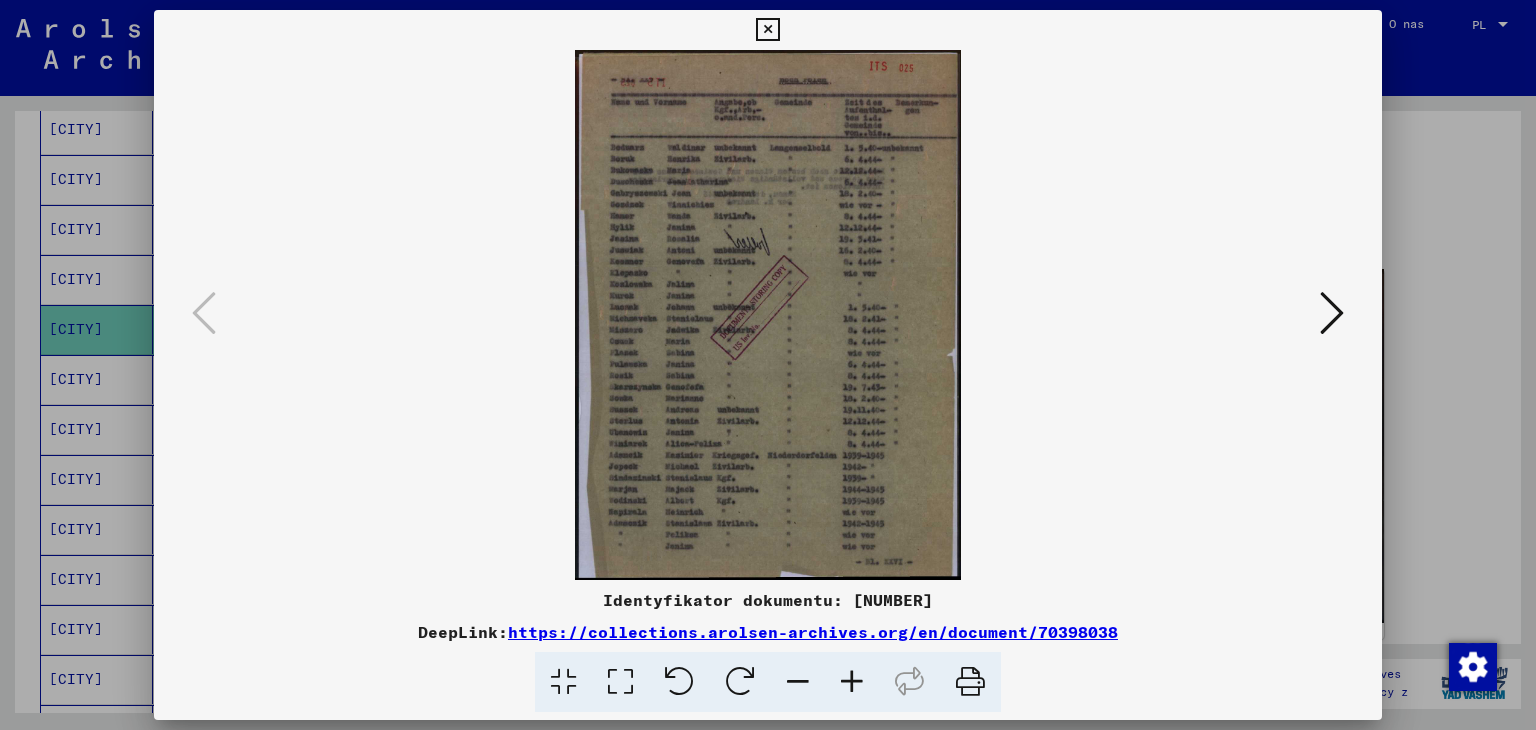 click at bounding box center (767, 30) 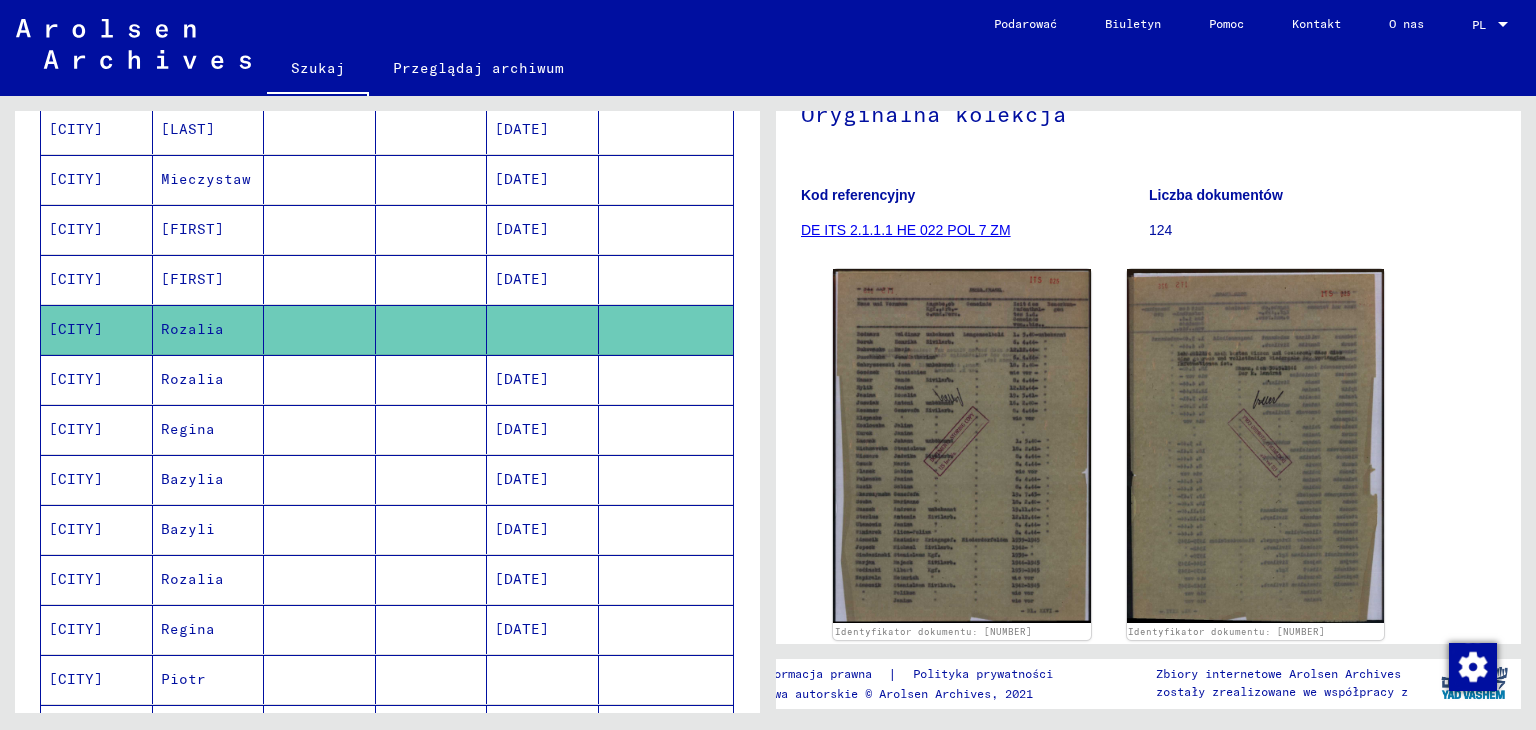click on "[CITY]" at bounding box center [76, 429] 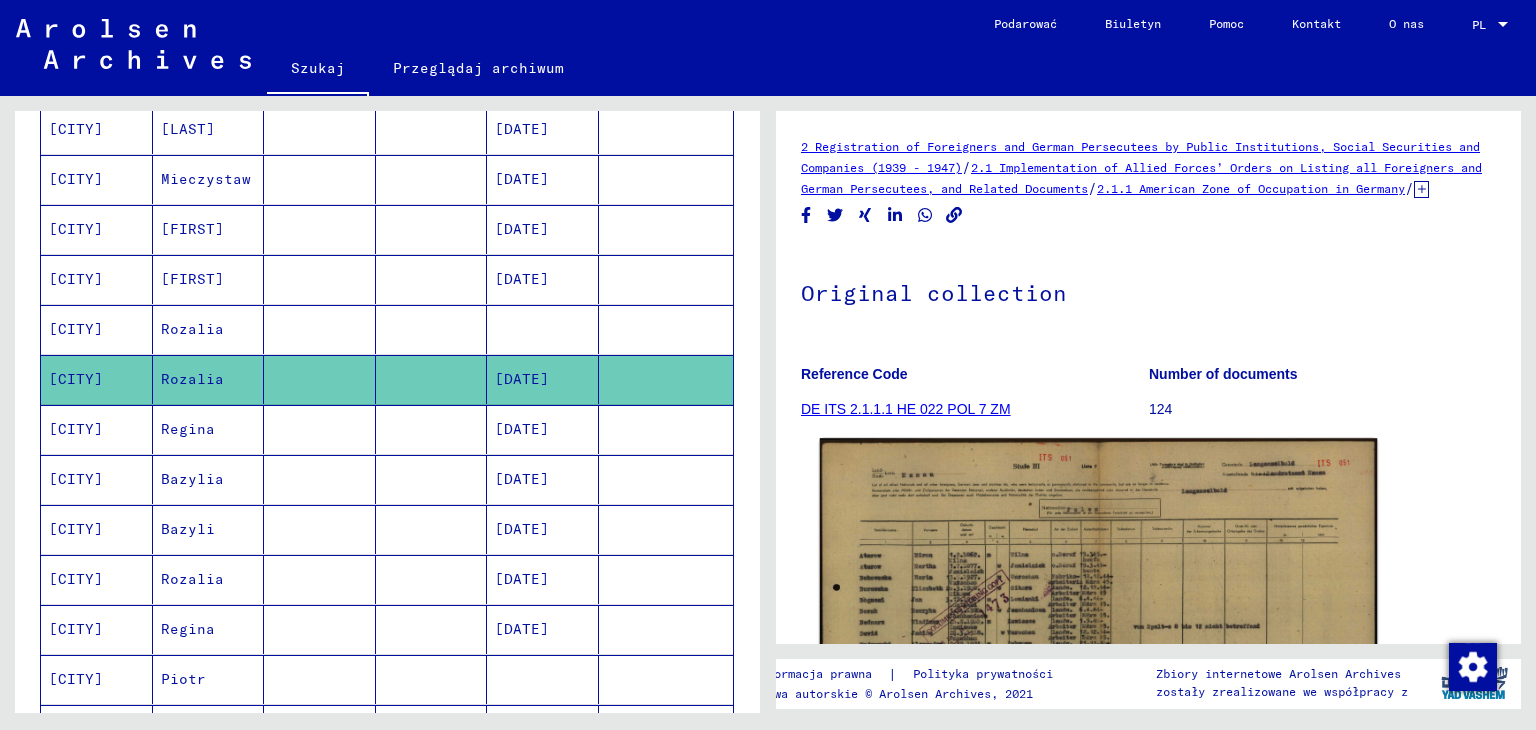 scroll, scrollTop: 0, scrollLeft: 0, axis: both 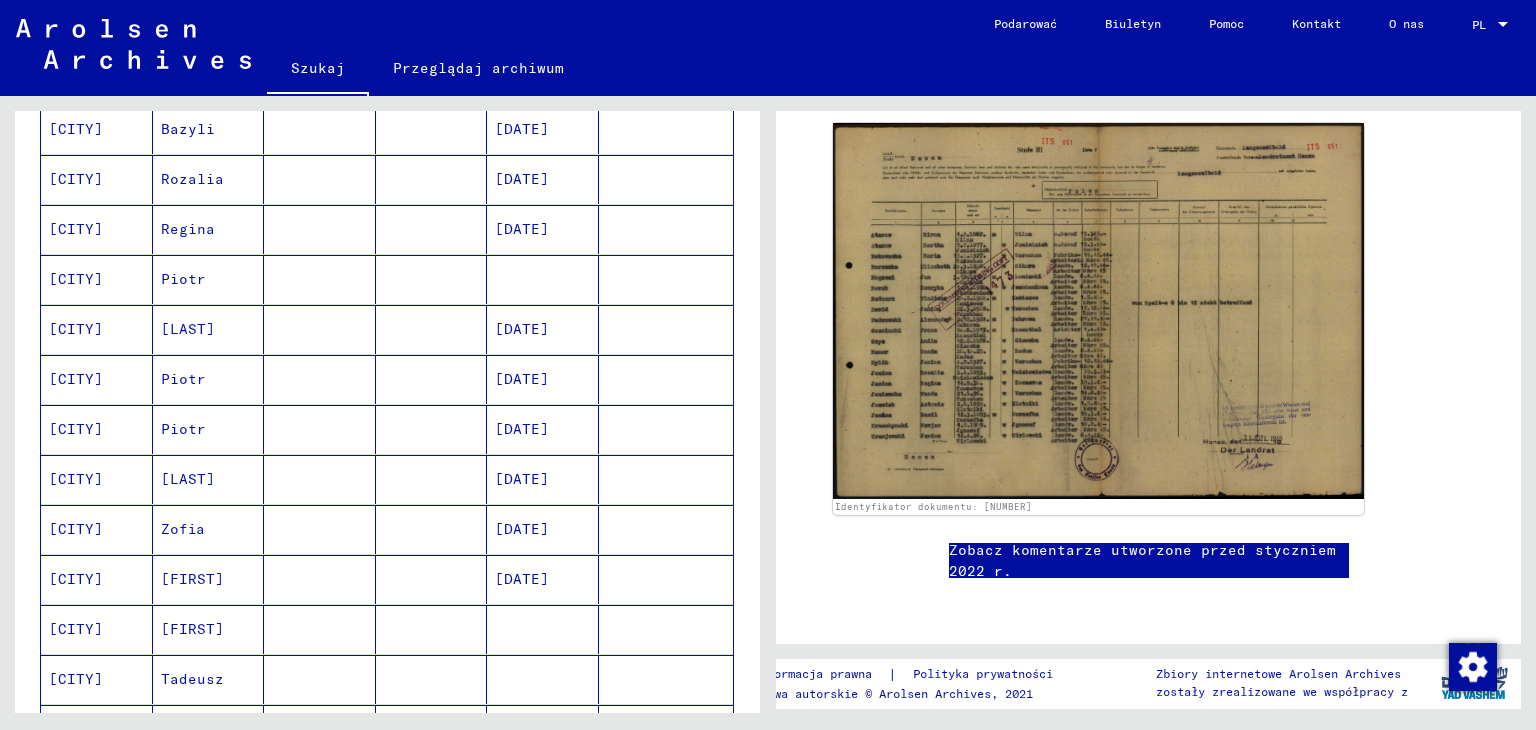 click on "[CITY]" at bounding box center (76, 629) 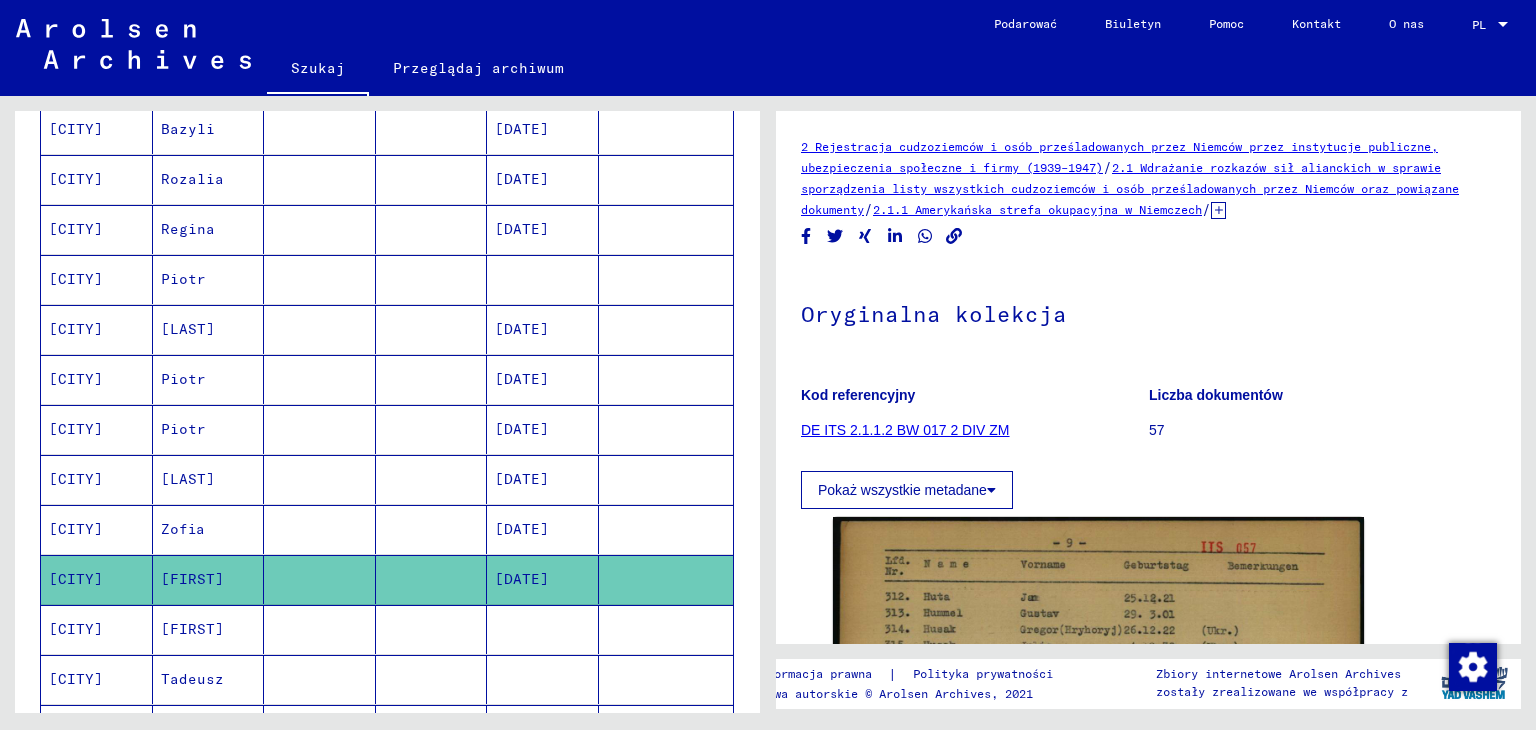scroll, scrollTop: 0, scrollLeft: 0, axis: both 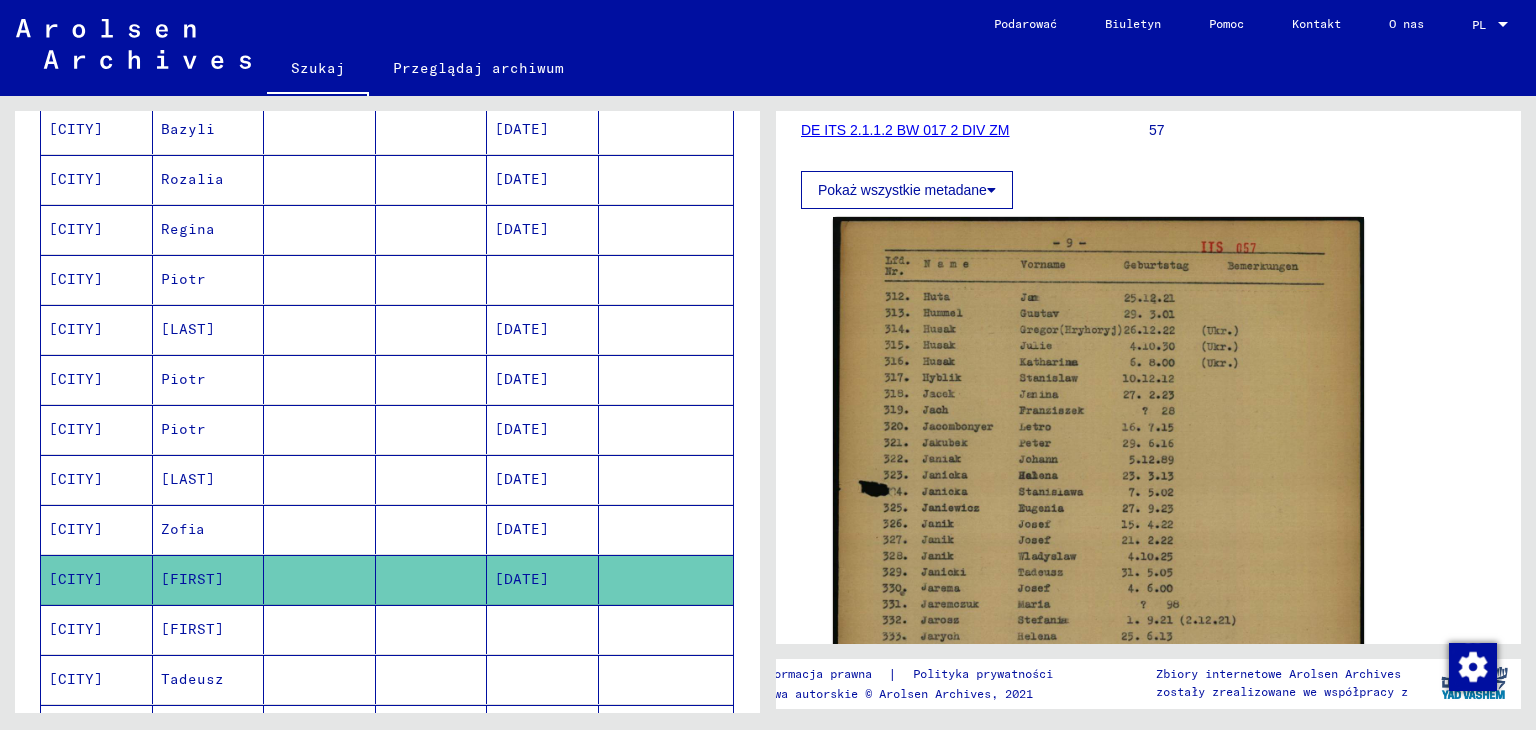 click 